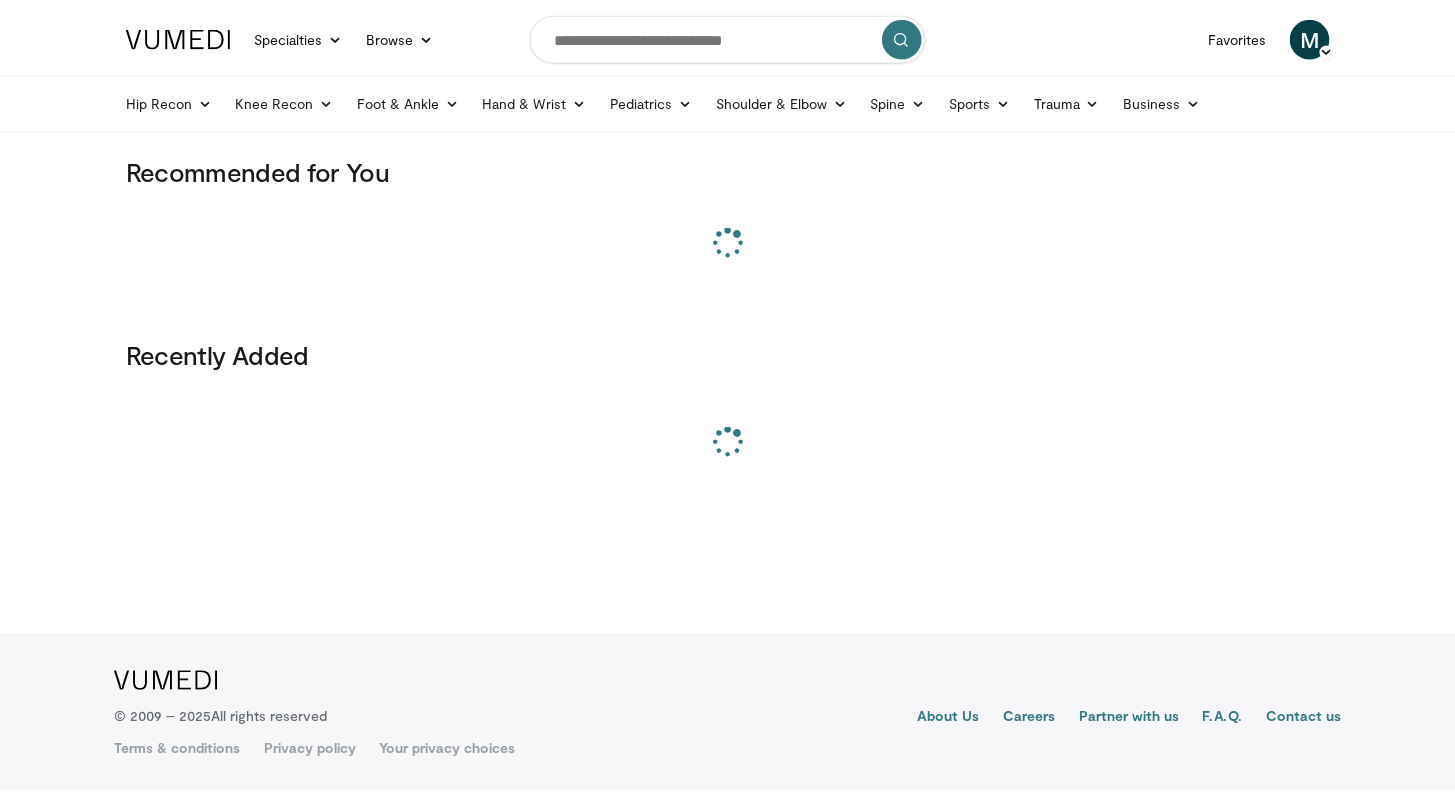 scroll, scrollTop: 0, scrollLeft: 0, axis: both 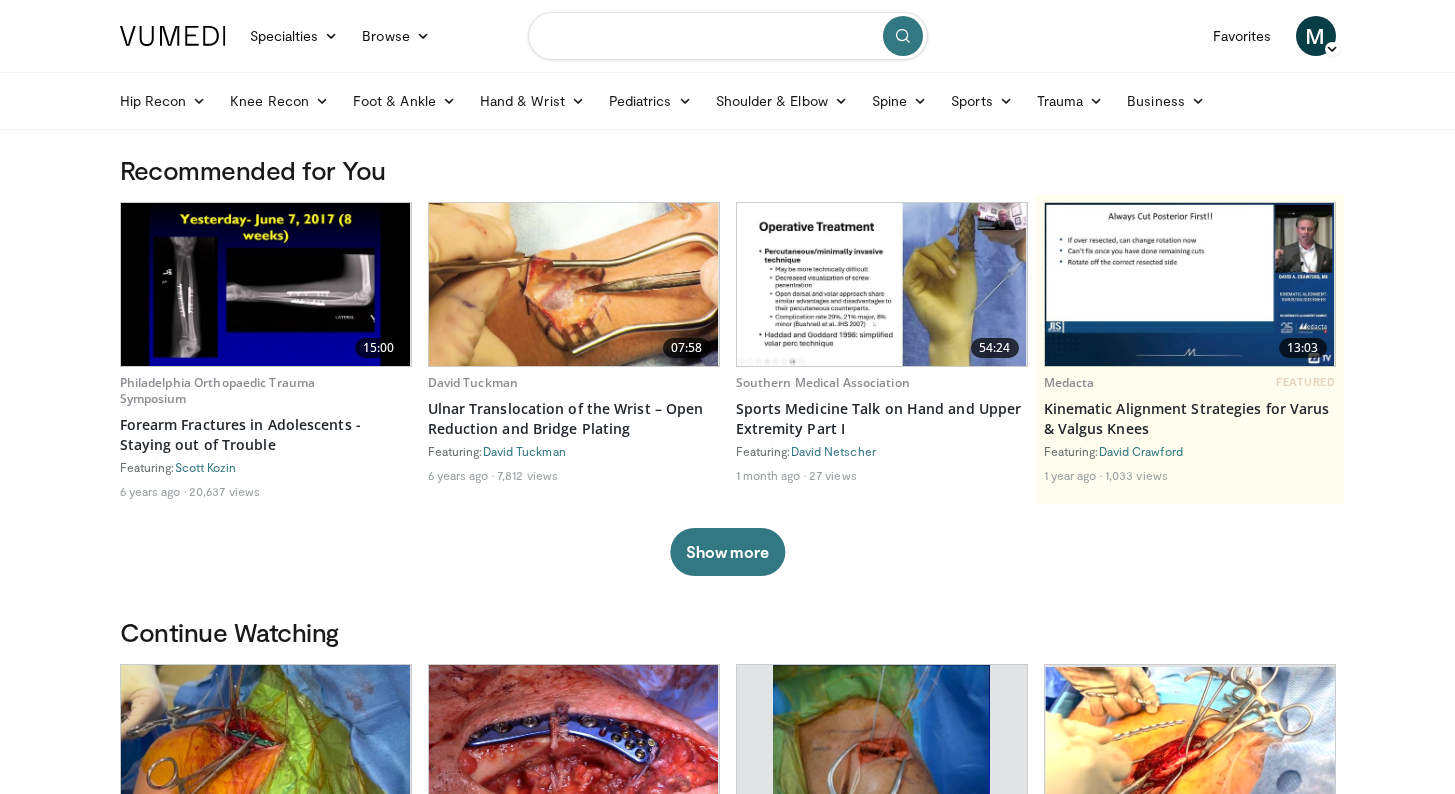 click at bounding box center (728, 36) 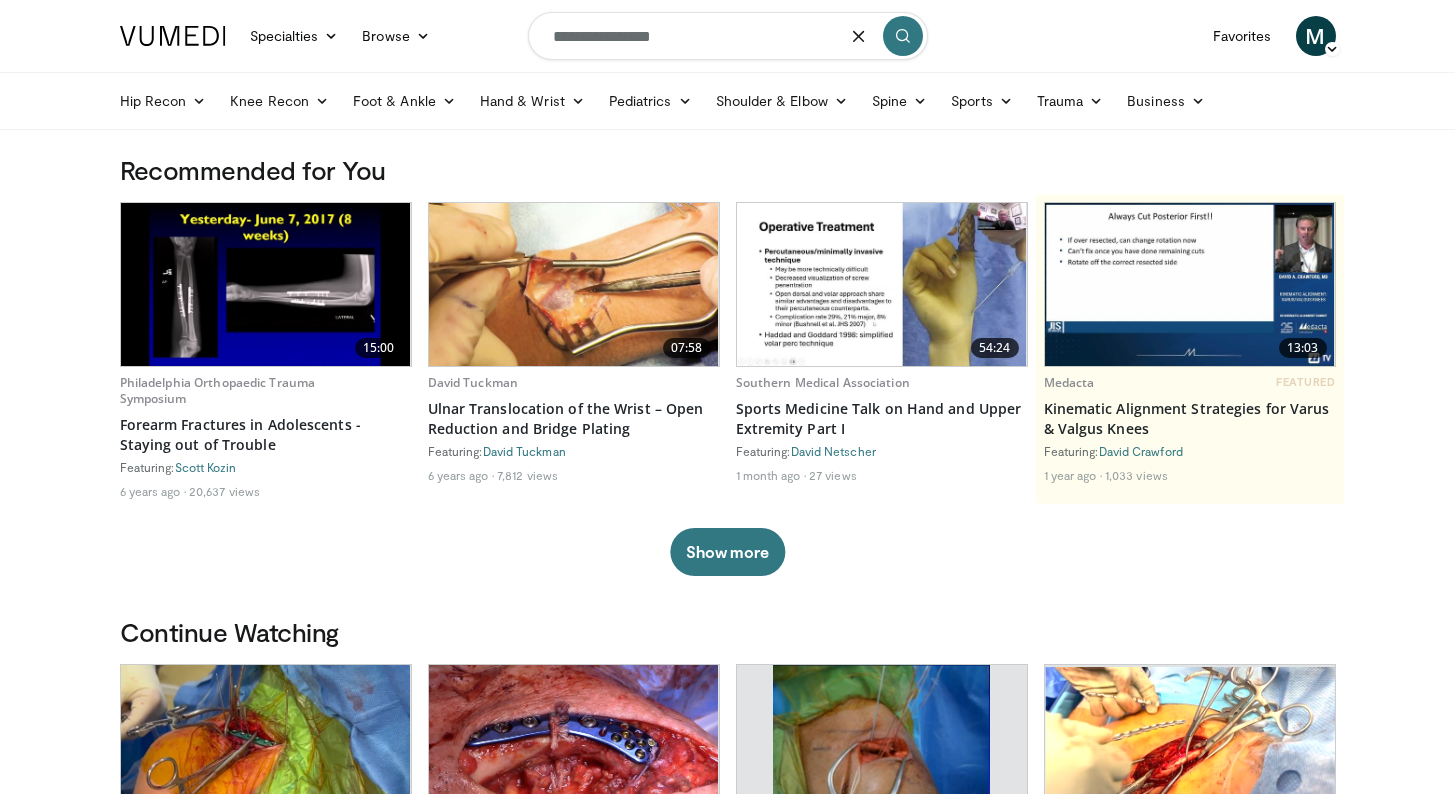 type on "**********" 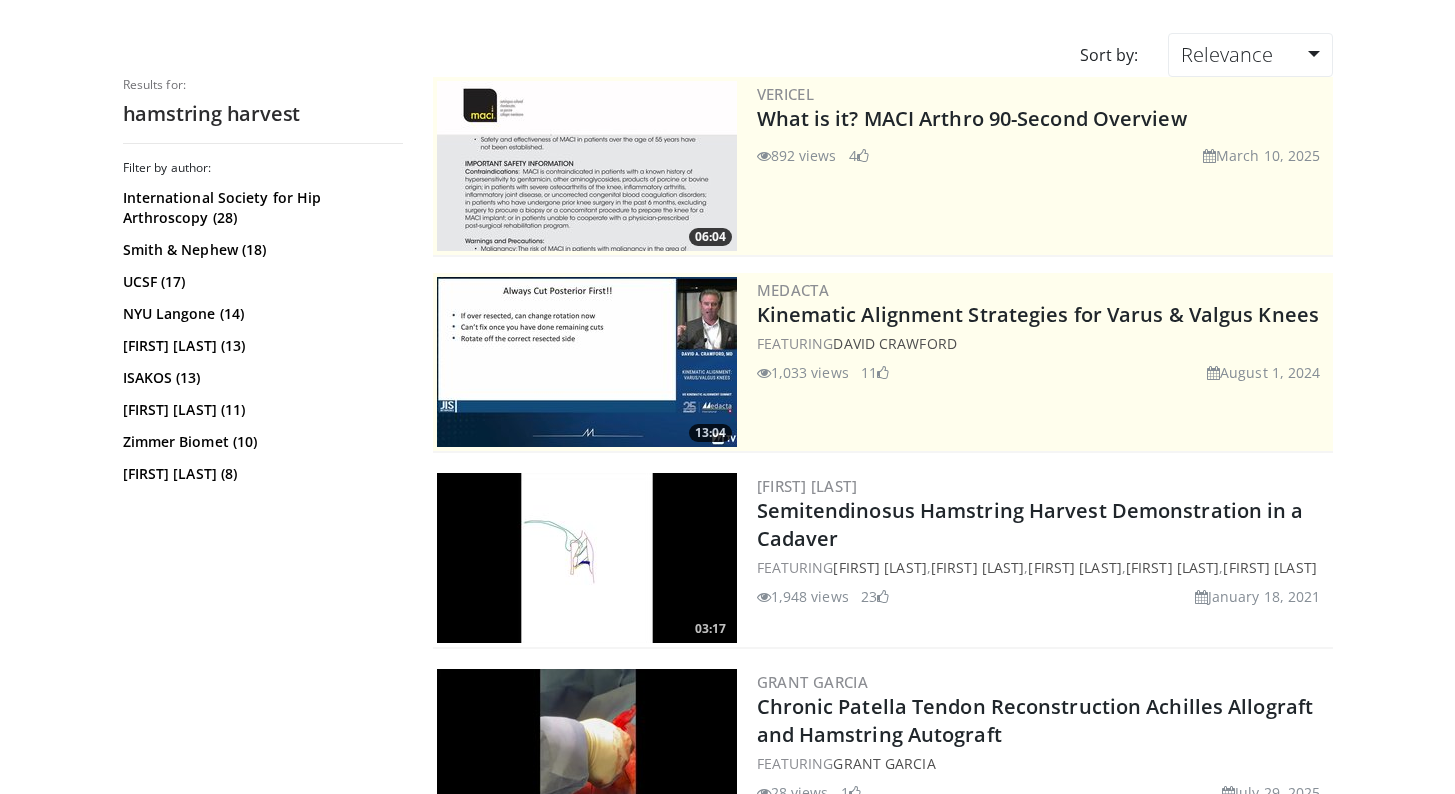 scroll, scrollTop: 195, scrollLeft: 0, axis: vertical 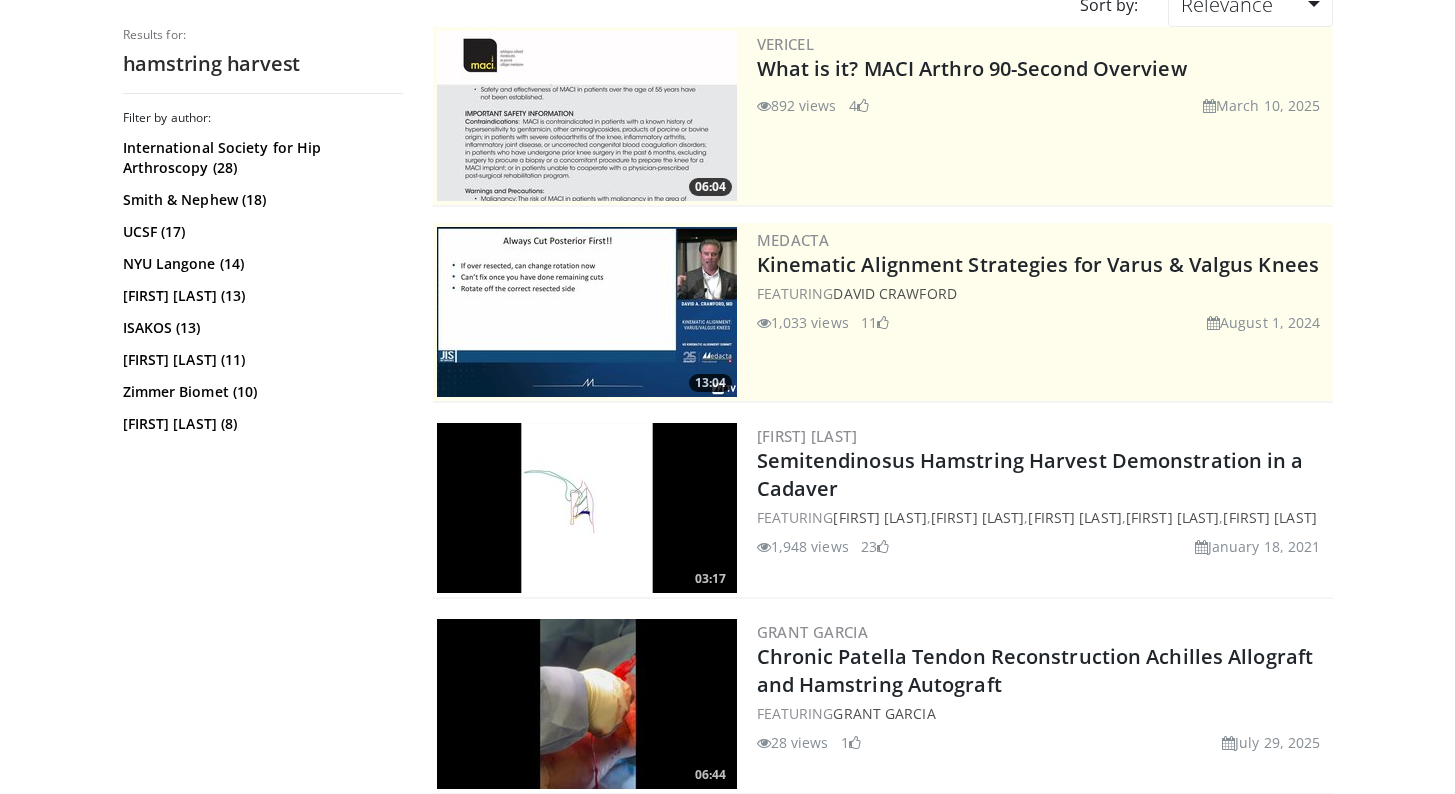 click at bounding box center (587, 508) 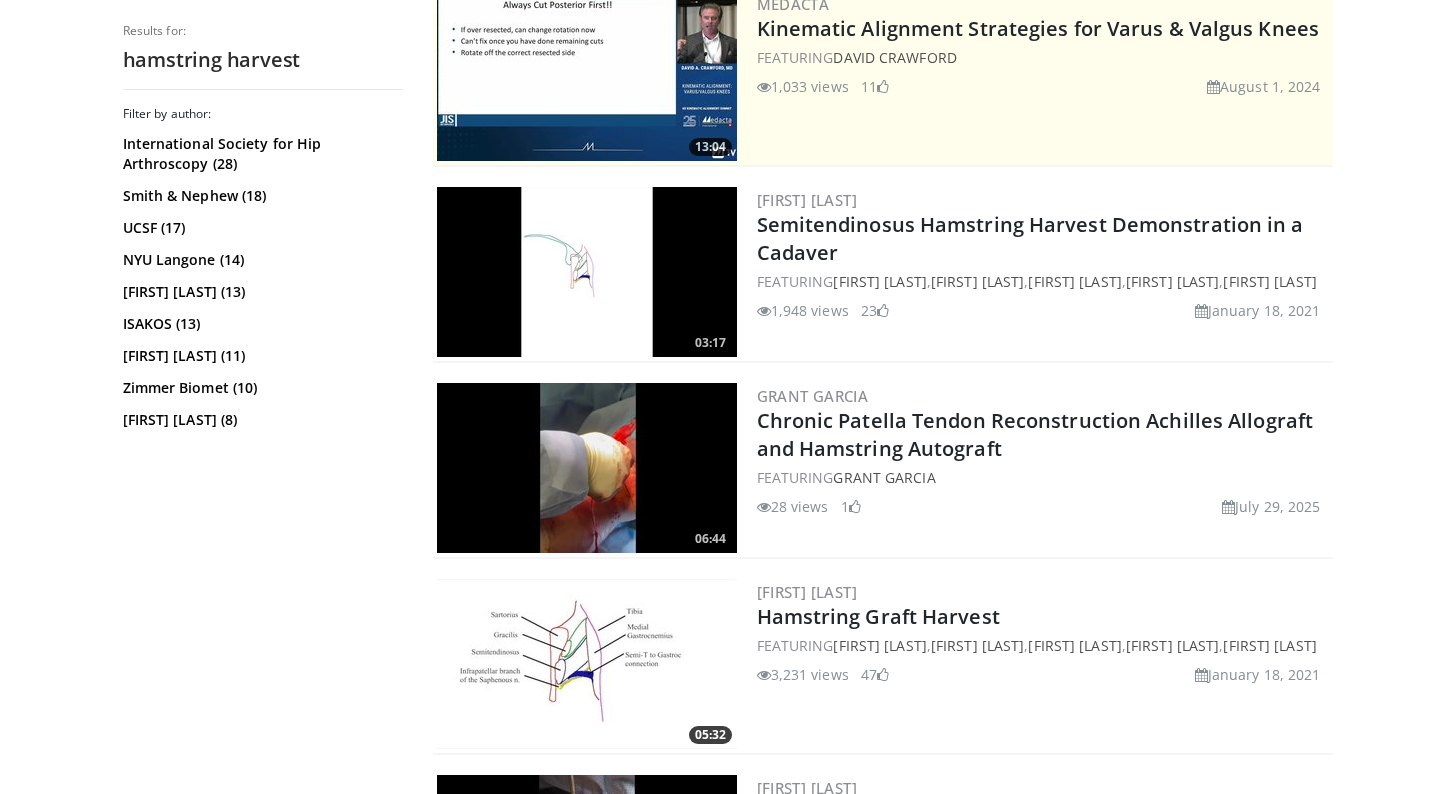 scroll, scrollTop: 509, scrollLeft: 0, axis: vertical 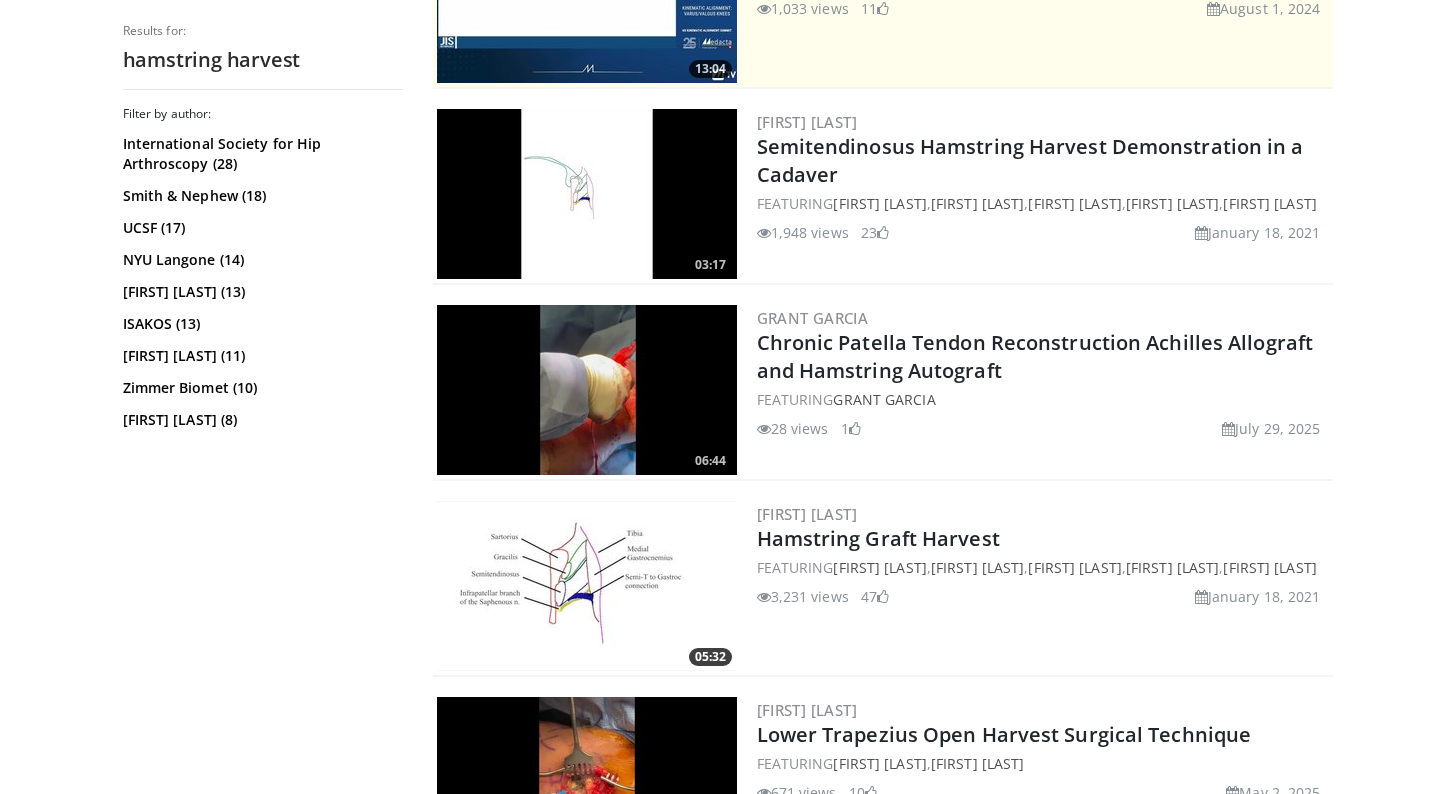 click at bounding box center [587, 586] 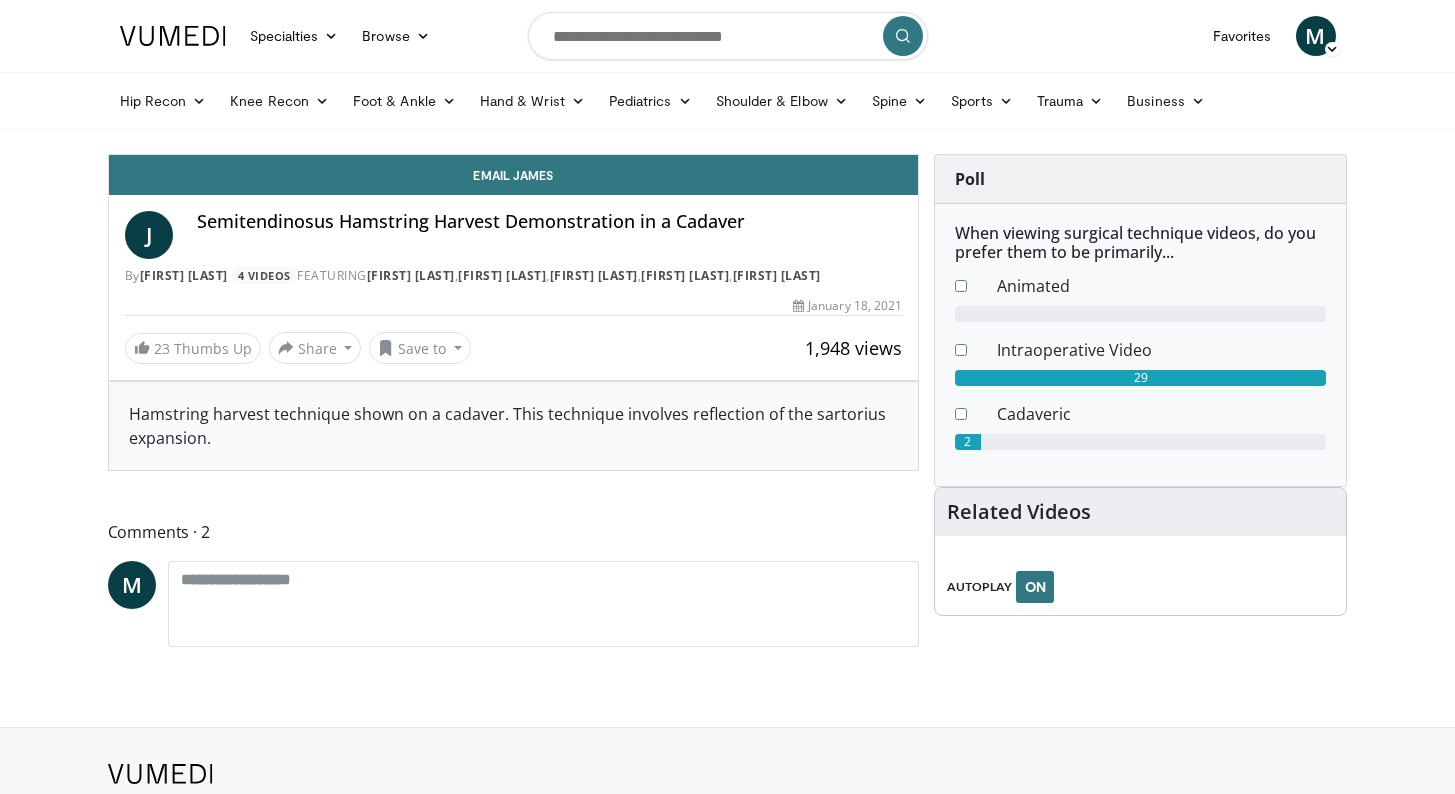 scroll, scrollTop: 0, scrollLeft: 0, axis: both 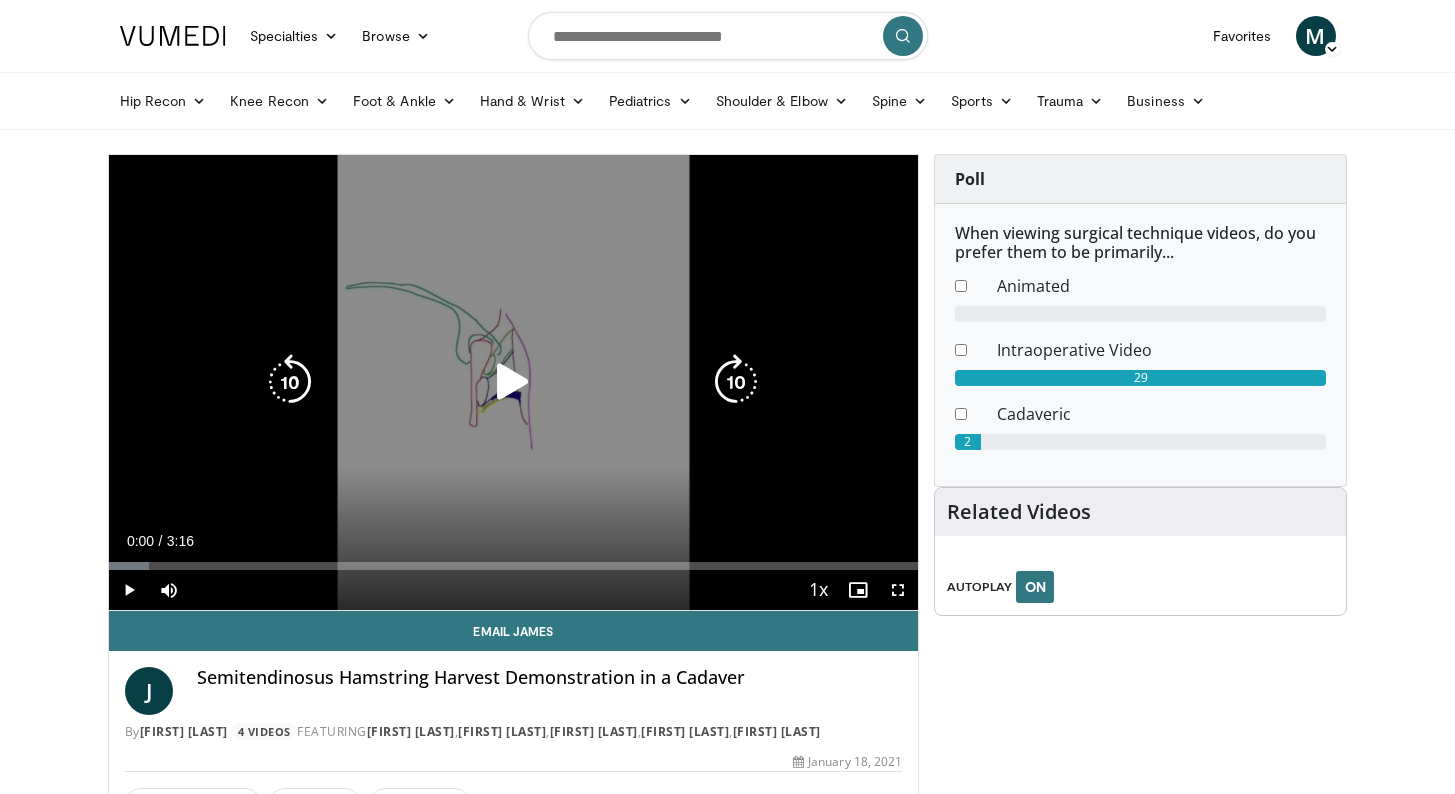 click at bounding box center [513, 382] 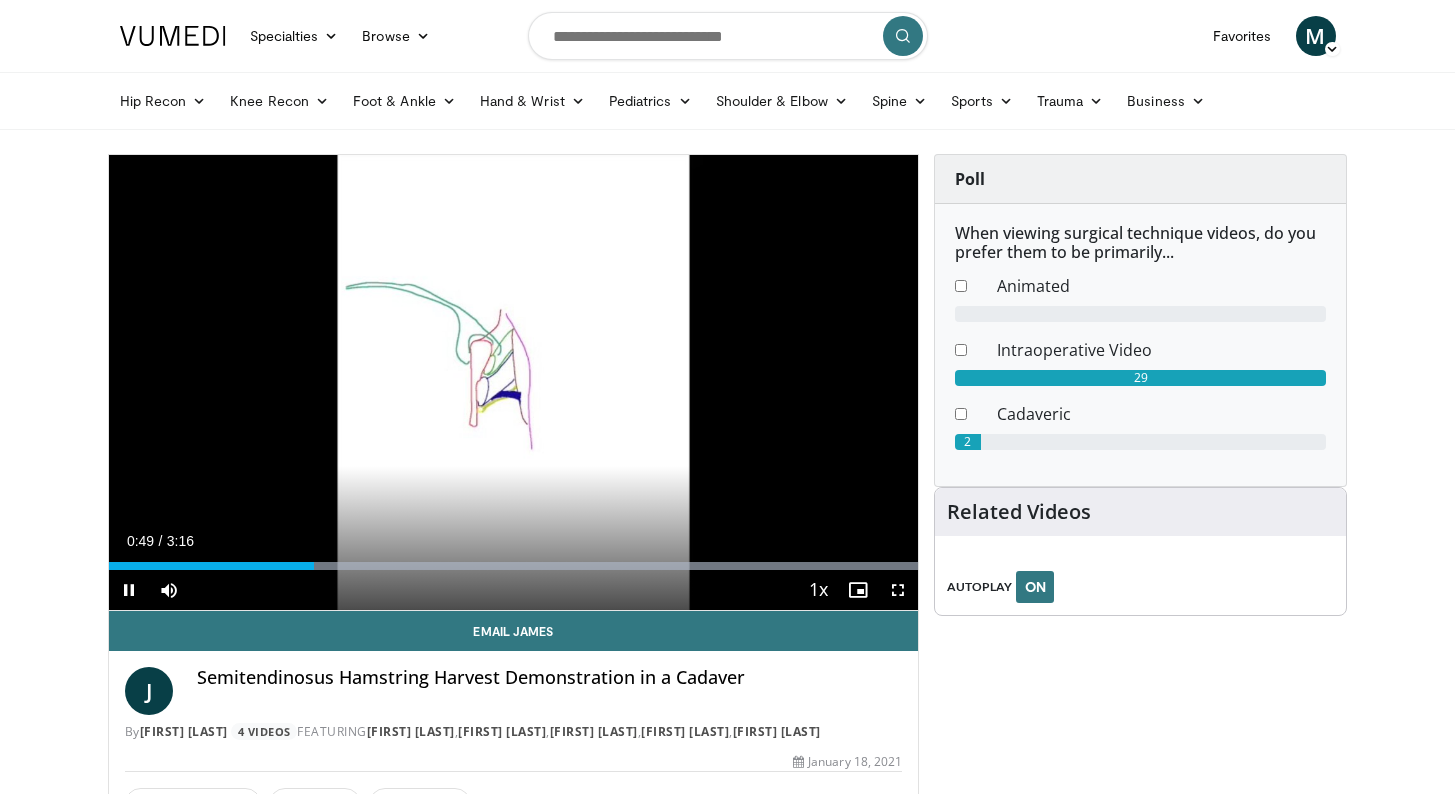 click at bounding box center [898, 590] 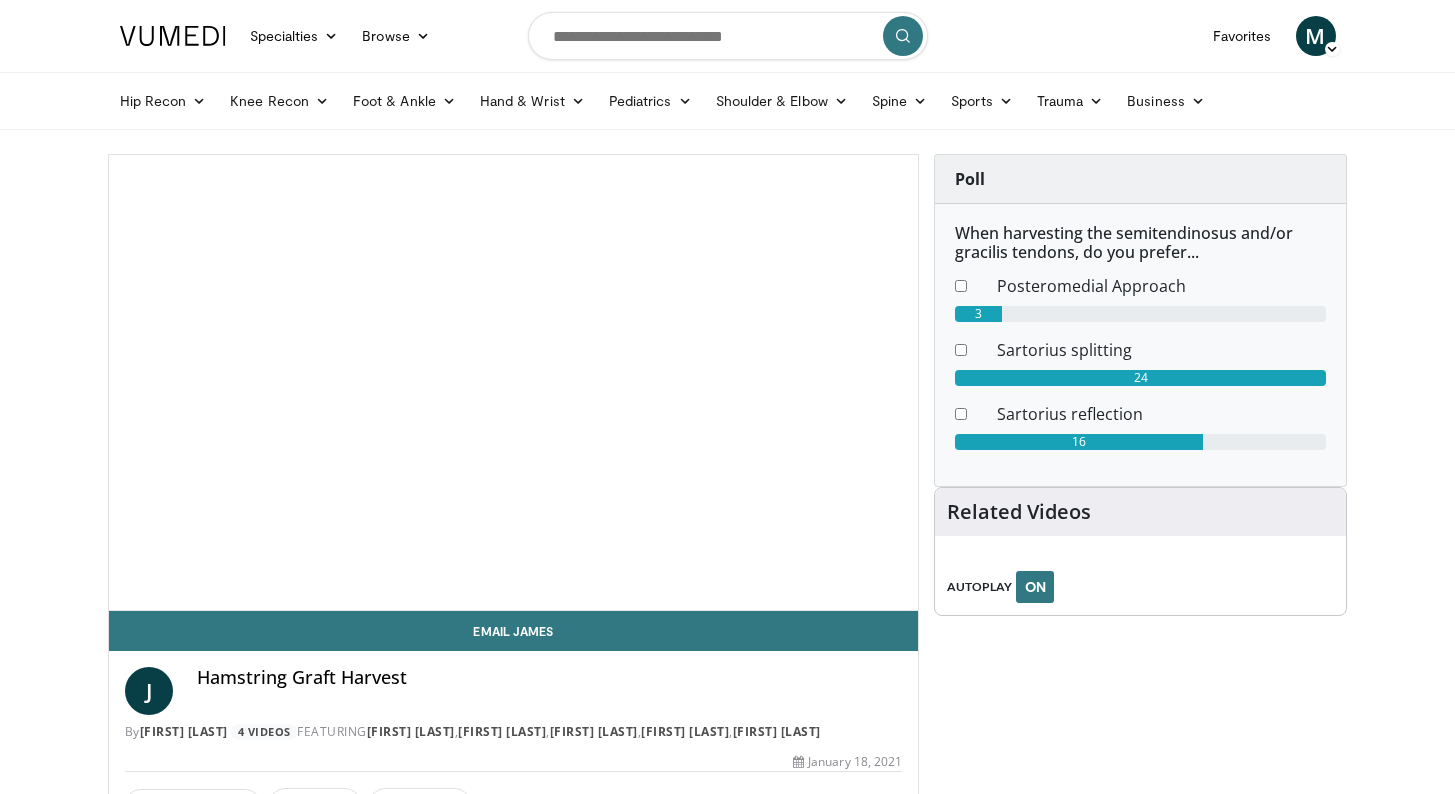 scroll, scrollTop: 0, scrollLeft: 0, axis: both 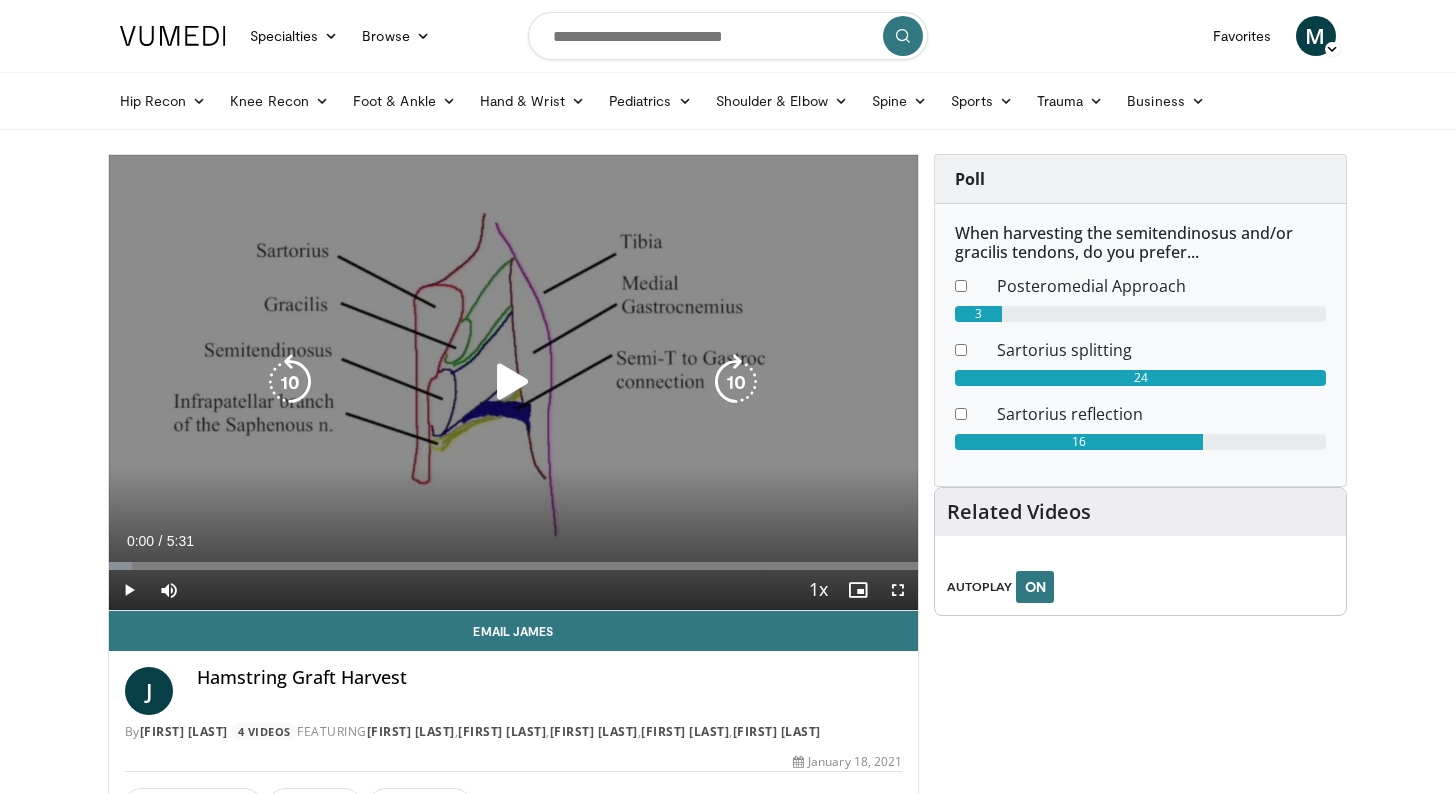 click at bounding box center (513, 382) 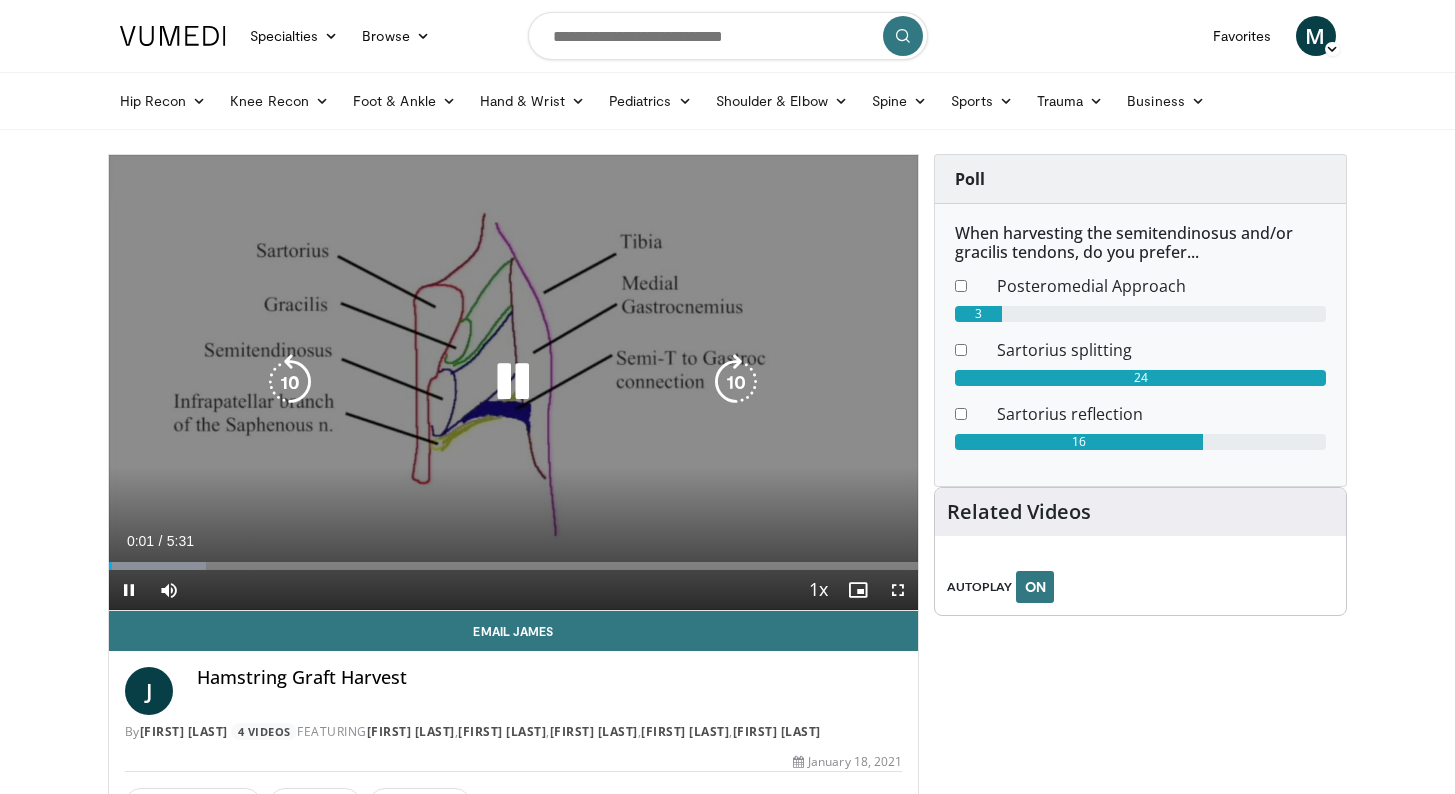 click at bounding box center (513, 382) 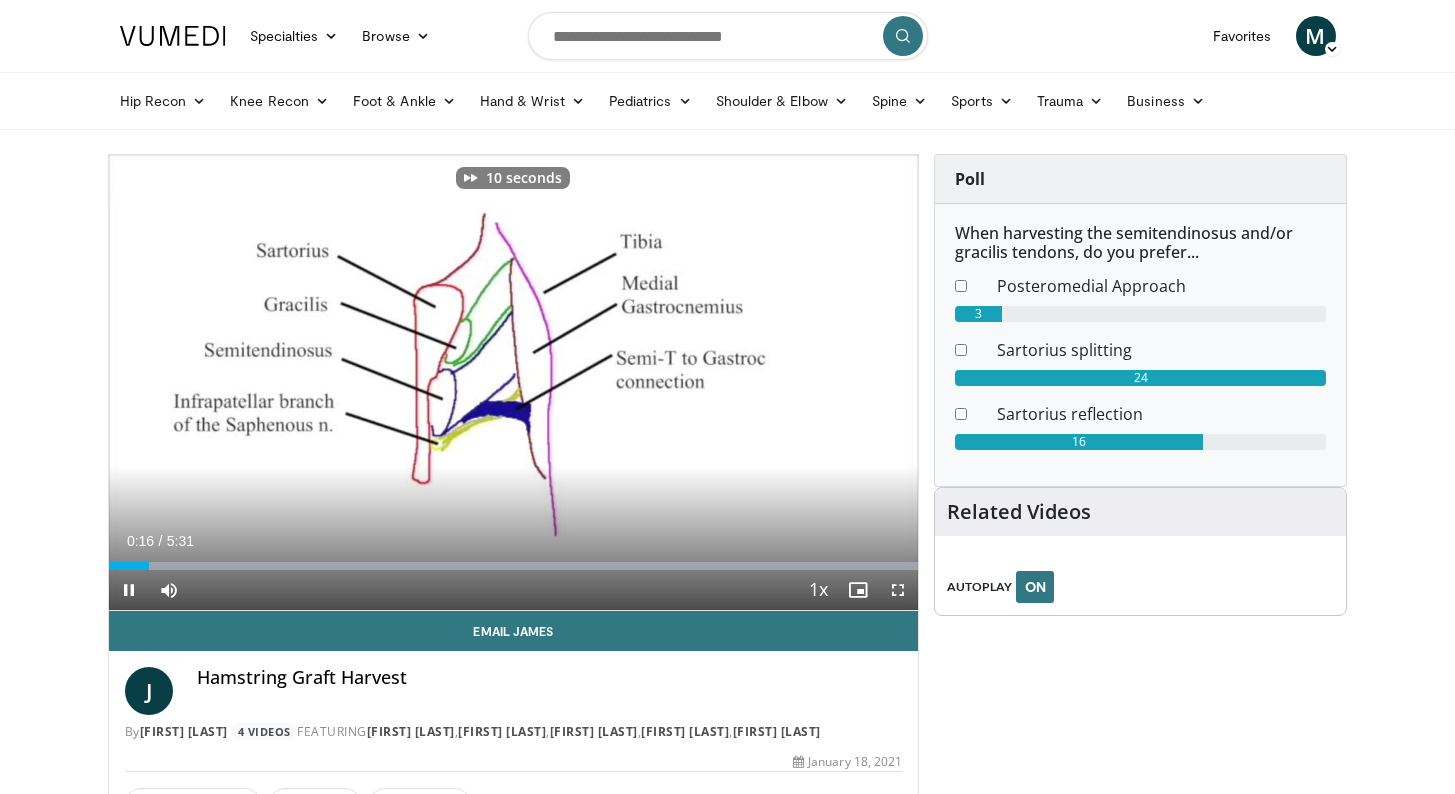 click at bounding box center (898, 590) 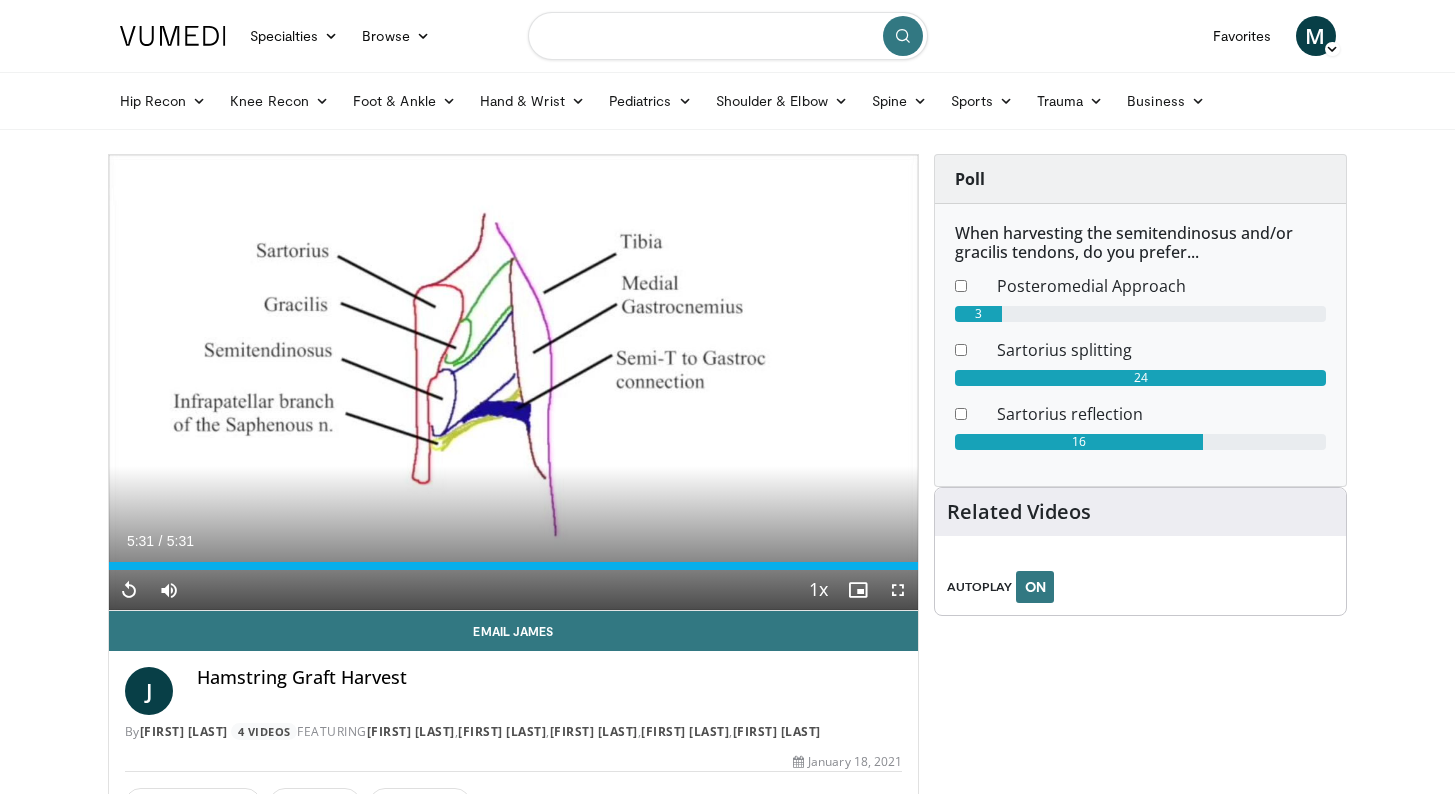 click at bounding box center (728, 36) 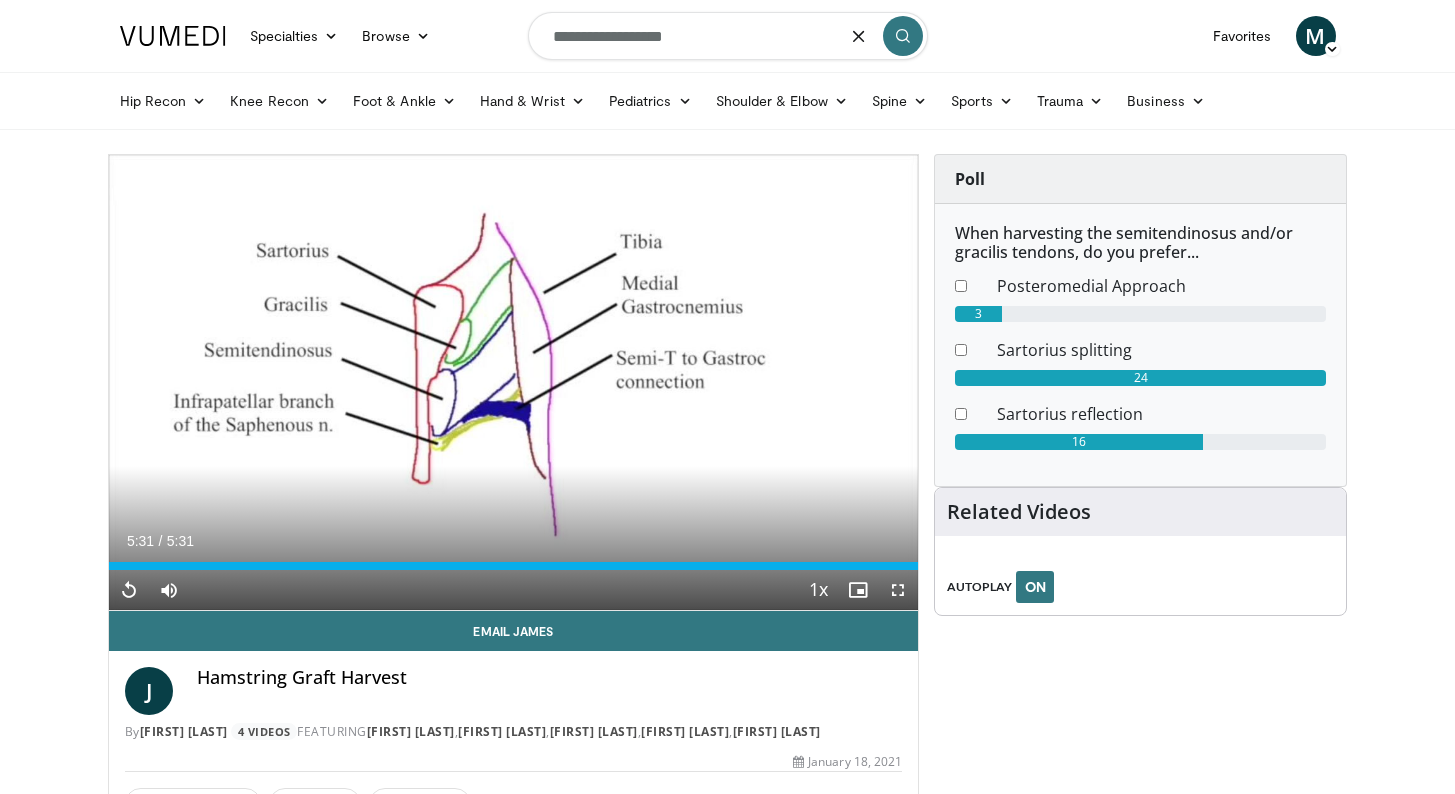 type on "**********" 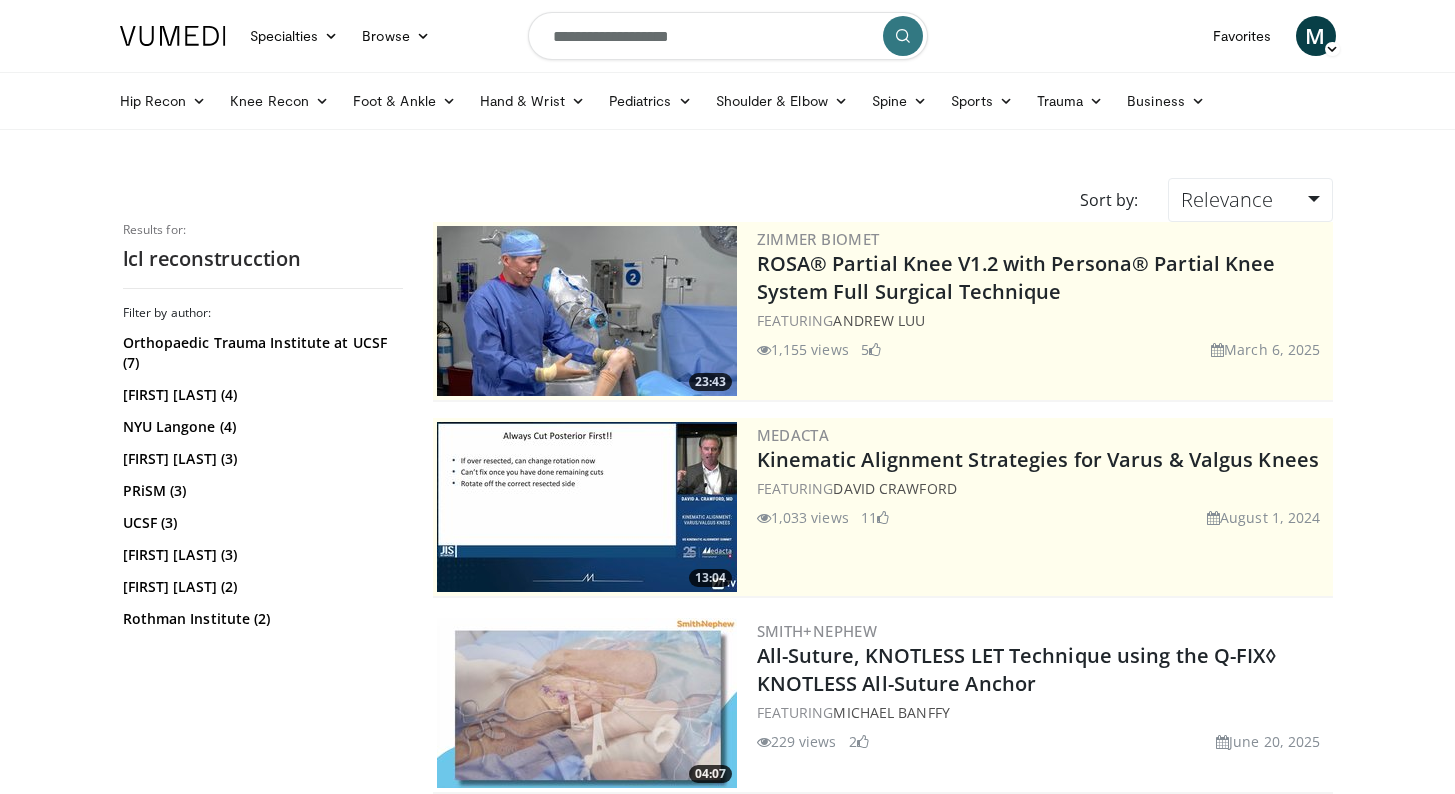 scroll, scrollTop: 0, scrollLeft: 0, axis: both 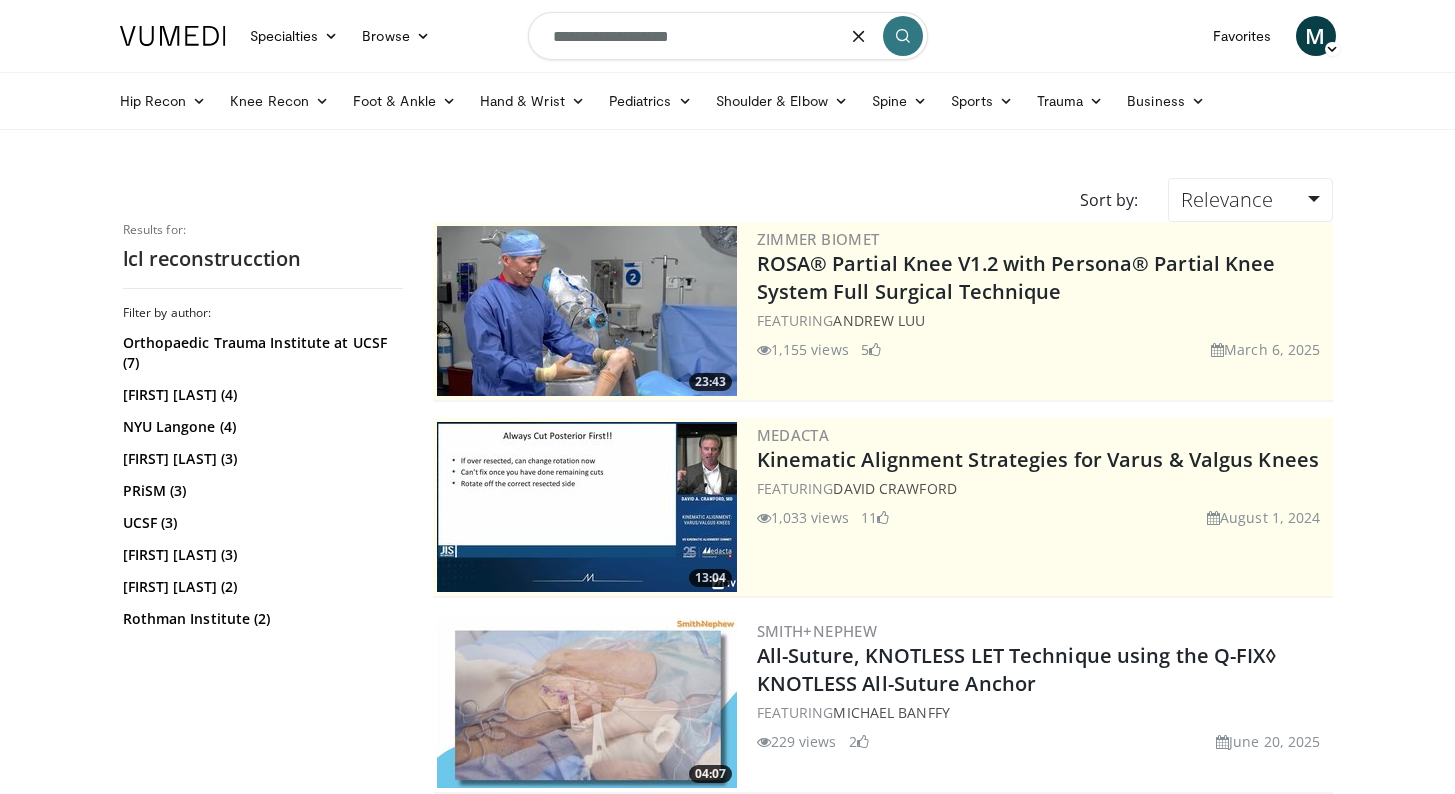 click on "**********" at bounding box center [728, 36] 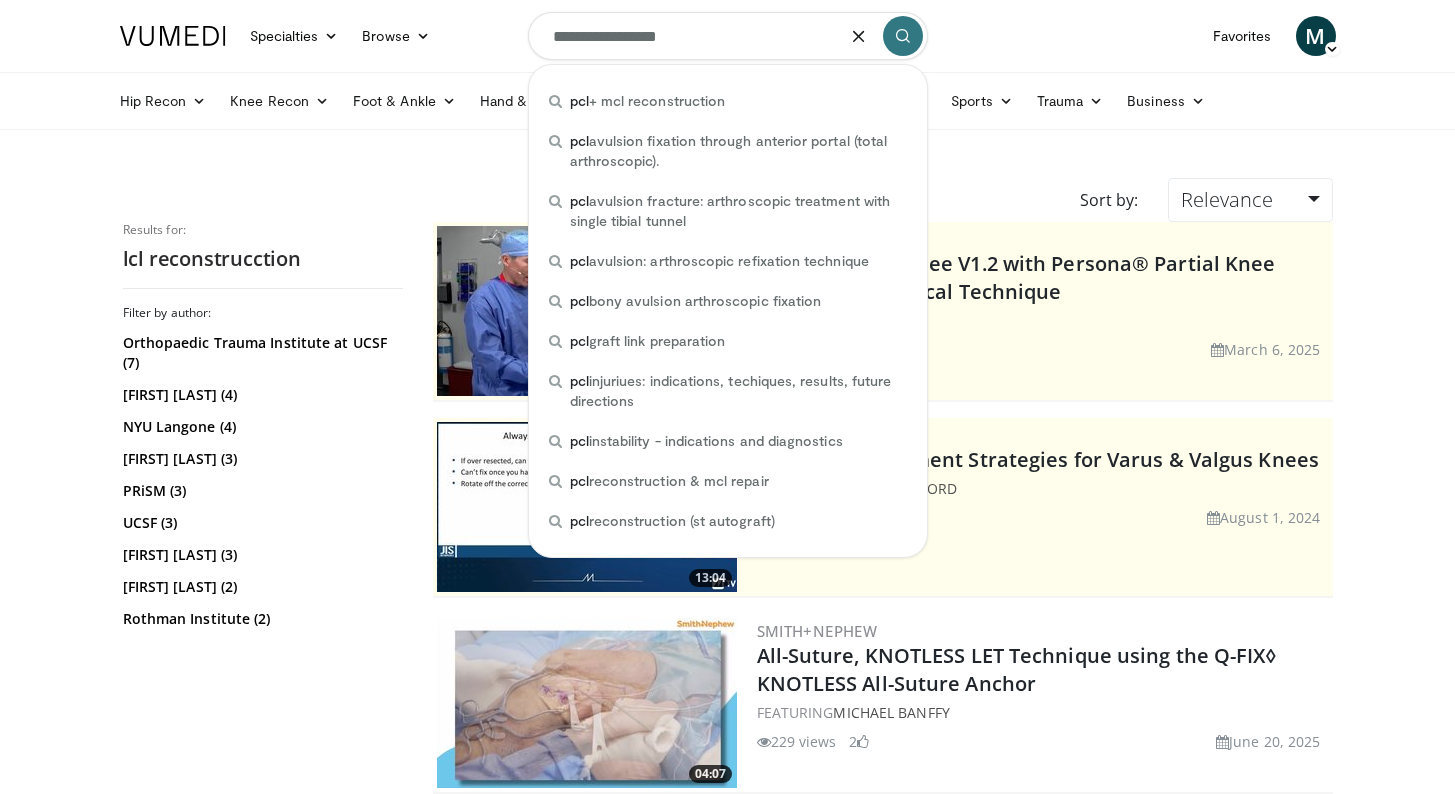 type on "**********" 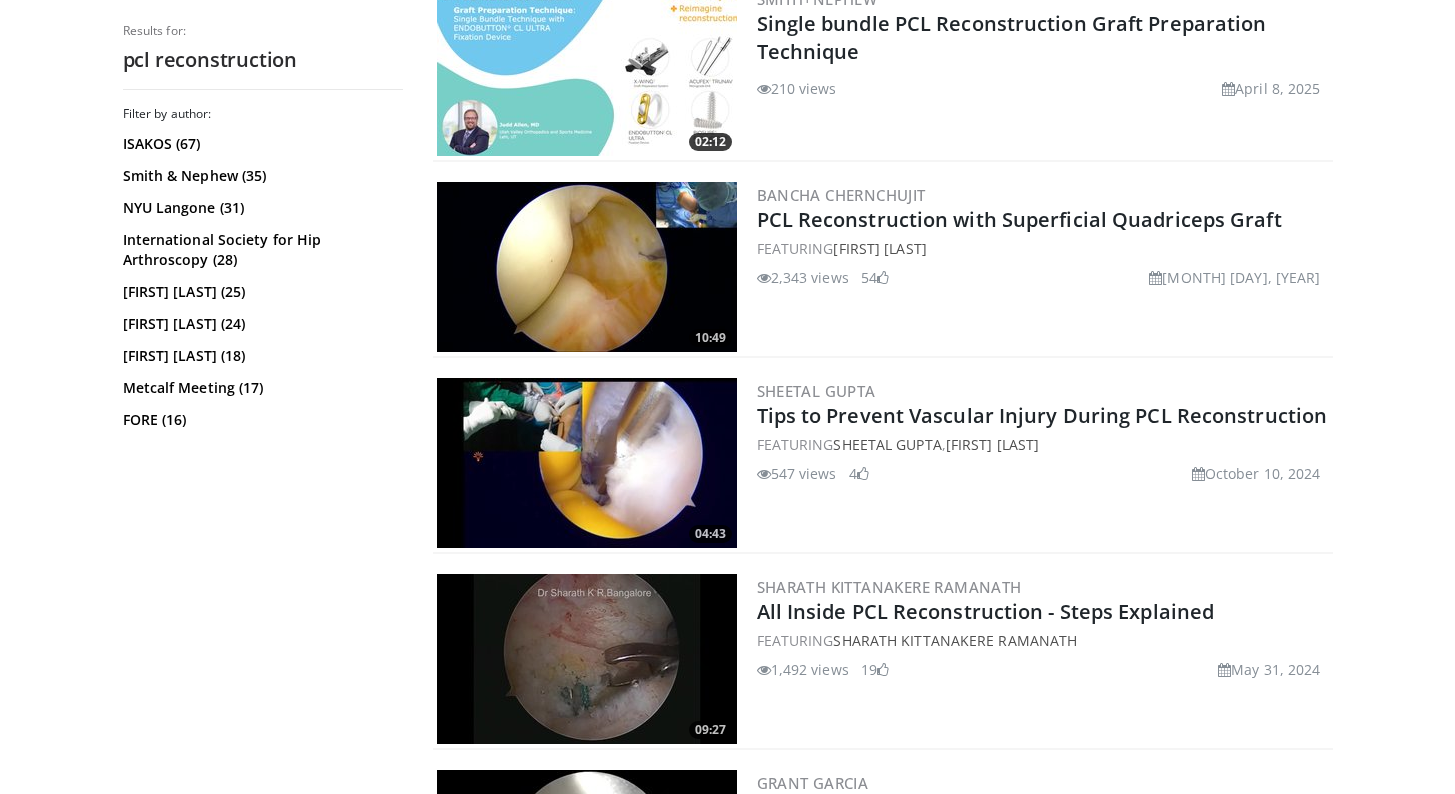 scroll, scrollTop: 1023, scrollLeft: 0, axis: vertical 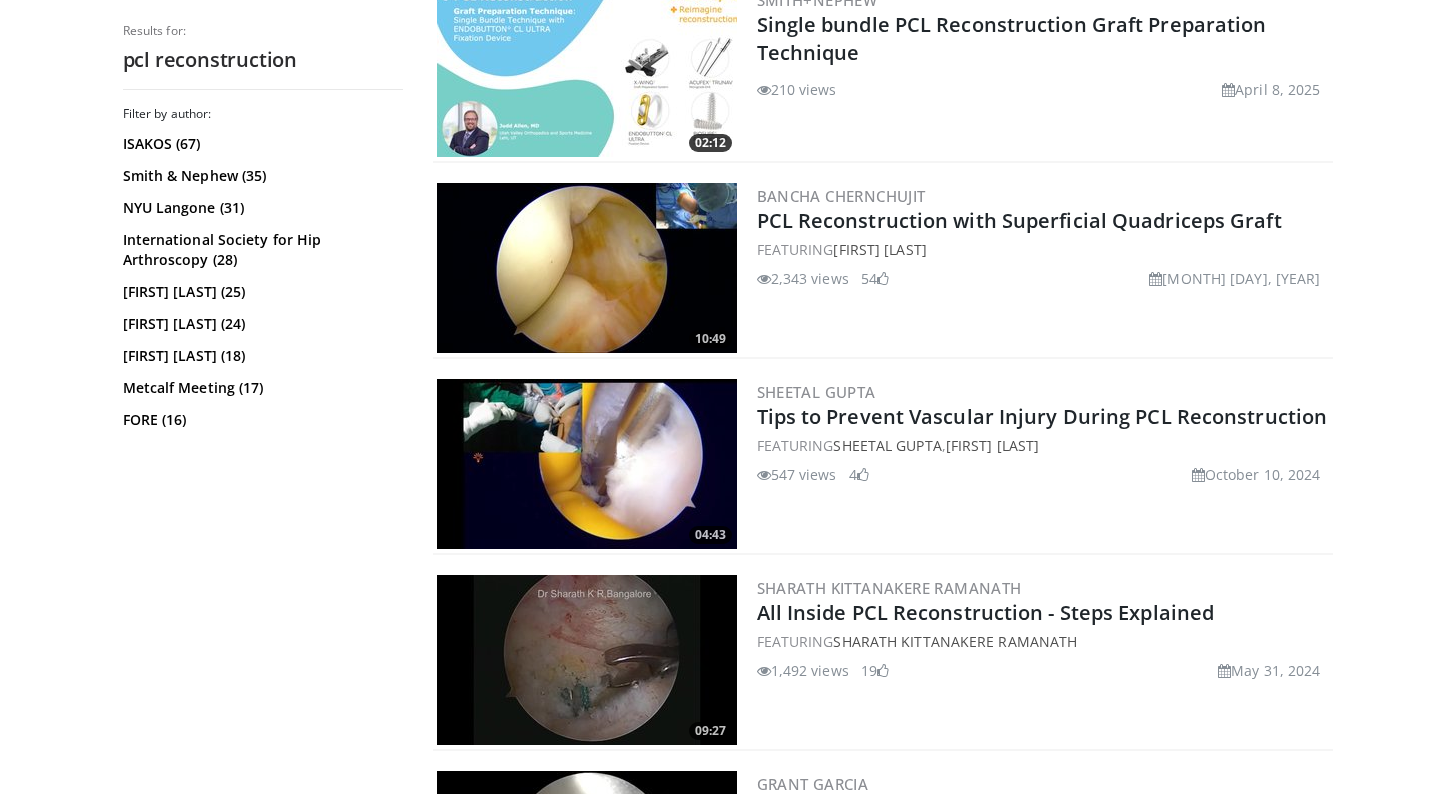 click at bounding box center (587, 464) 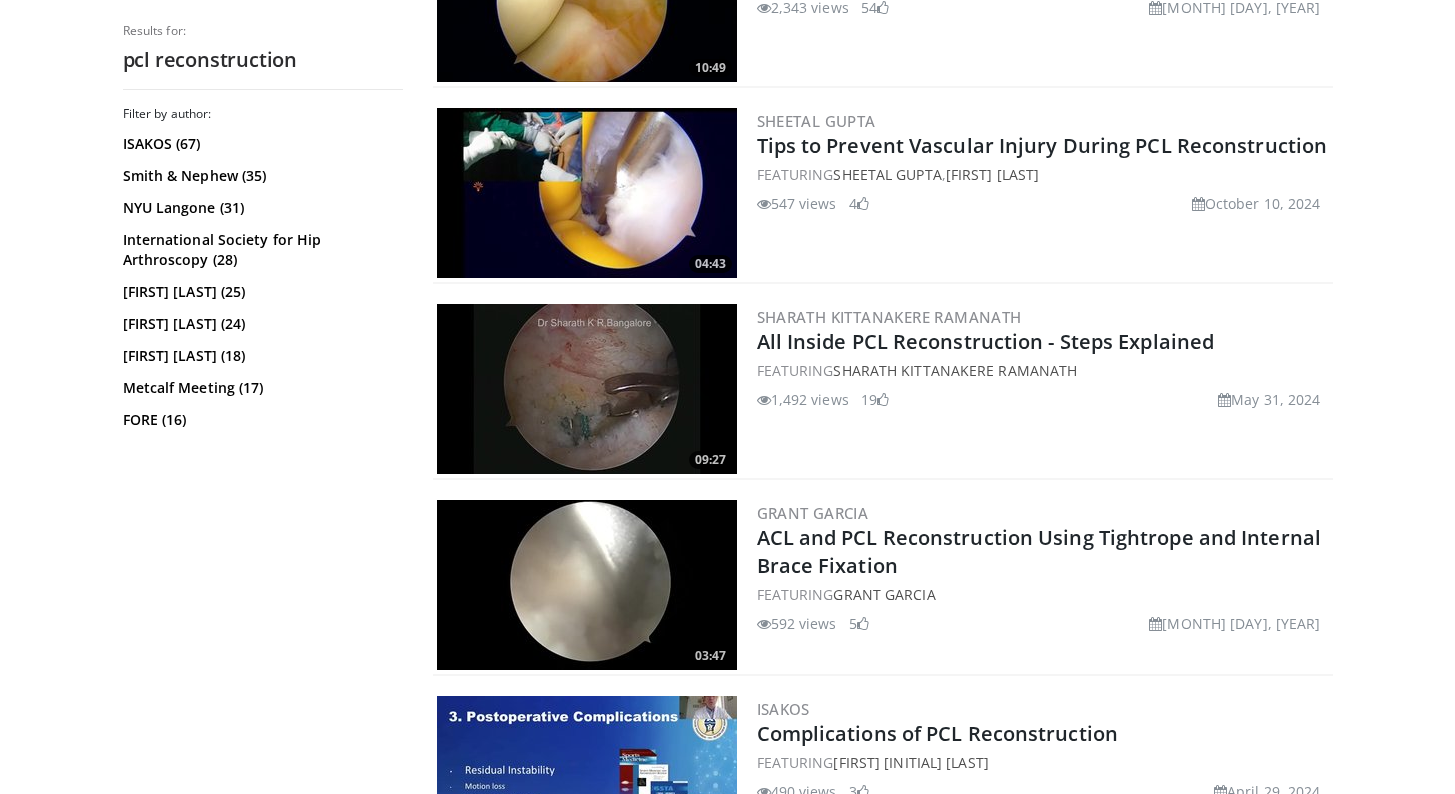 scroll, scrollTop: 1312, scrollLeft: 0, axis: vertical 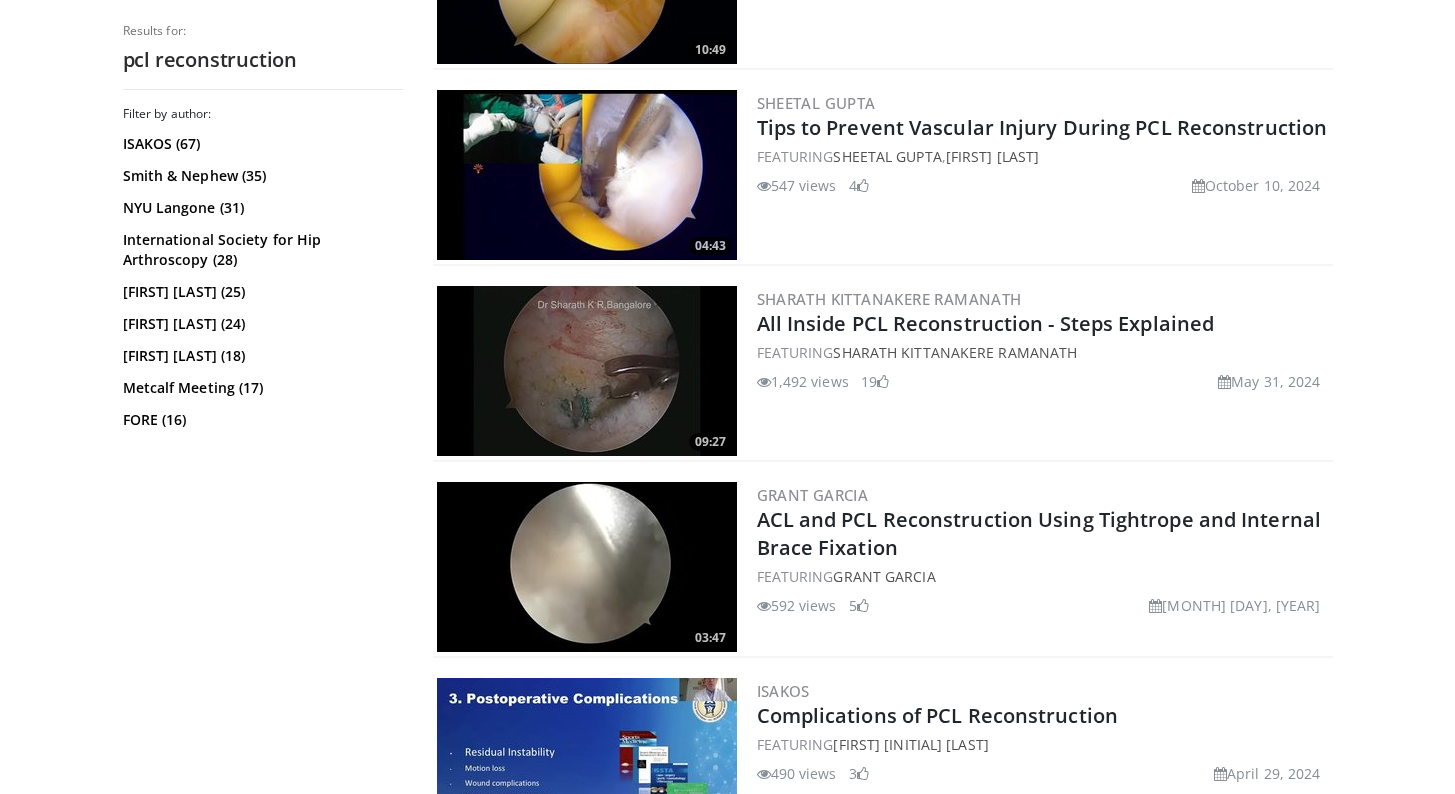 click at bounding box center [587, 371] 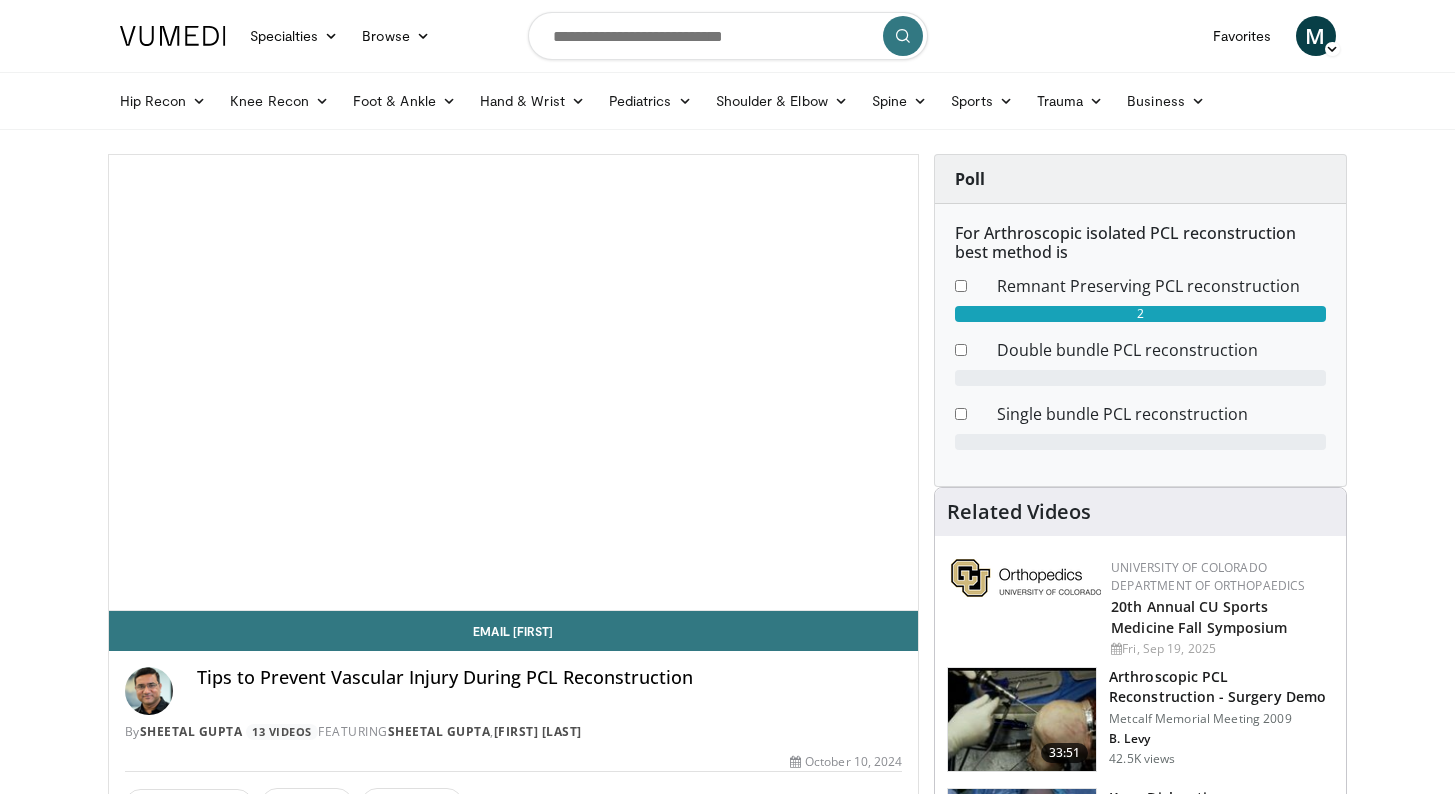scroll, scrollTop: 0, scrollLeft: 0, axis: both 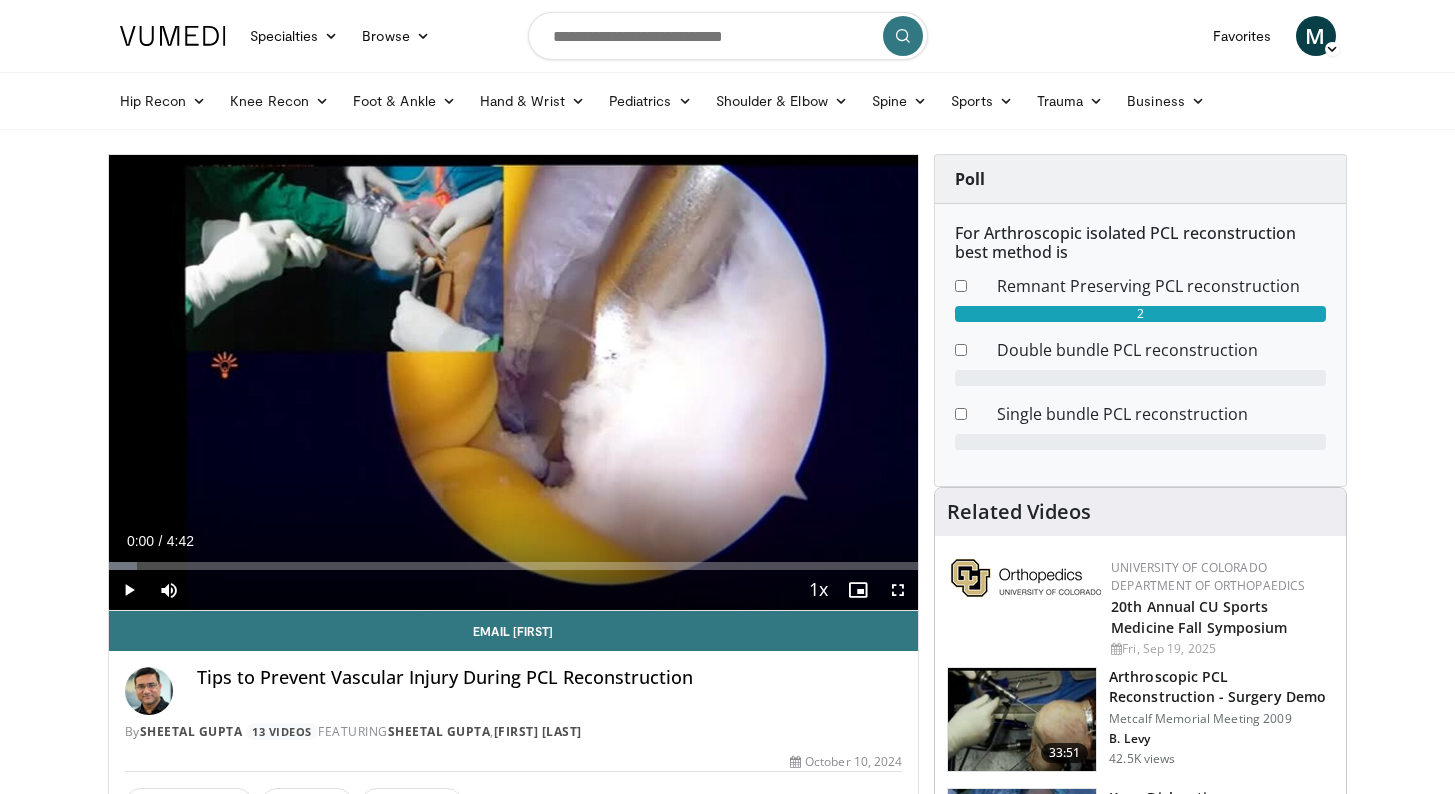 click at bounding box center (129, 590) 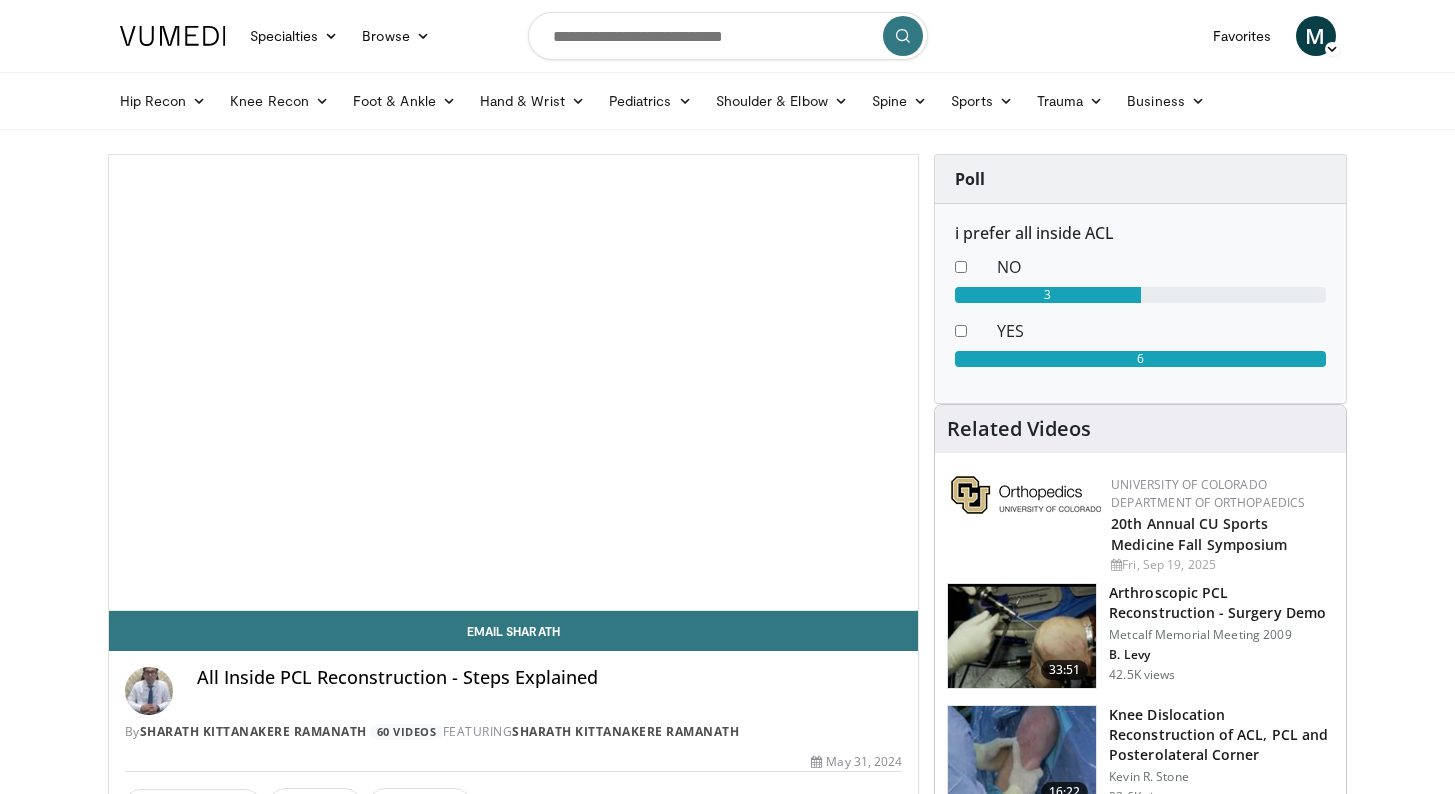 scroll, scrollTop: 0, scrollLeft: 0, axis: both 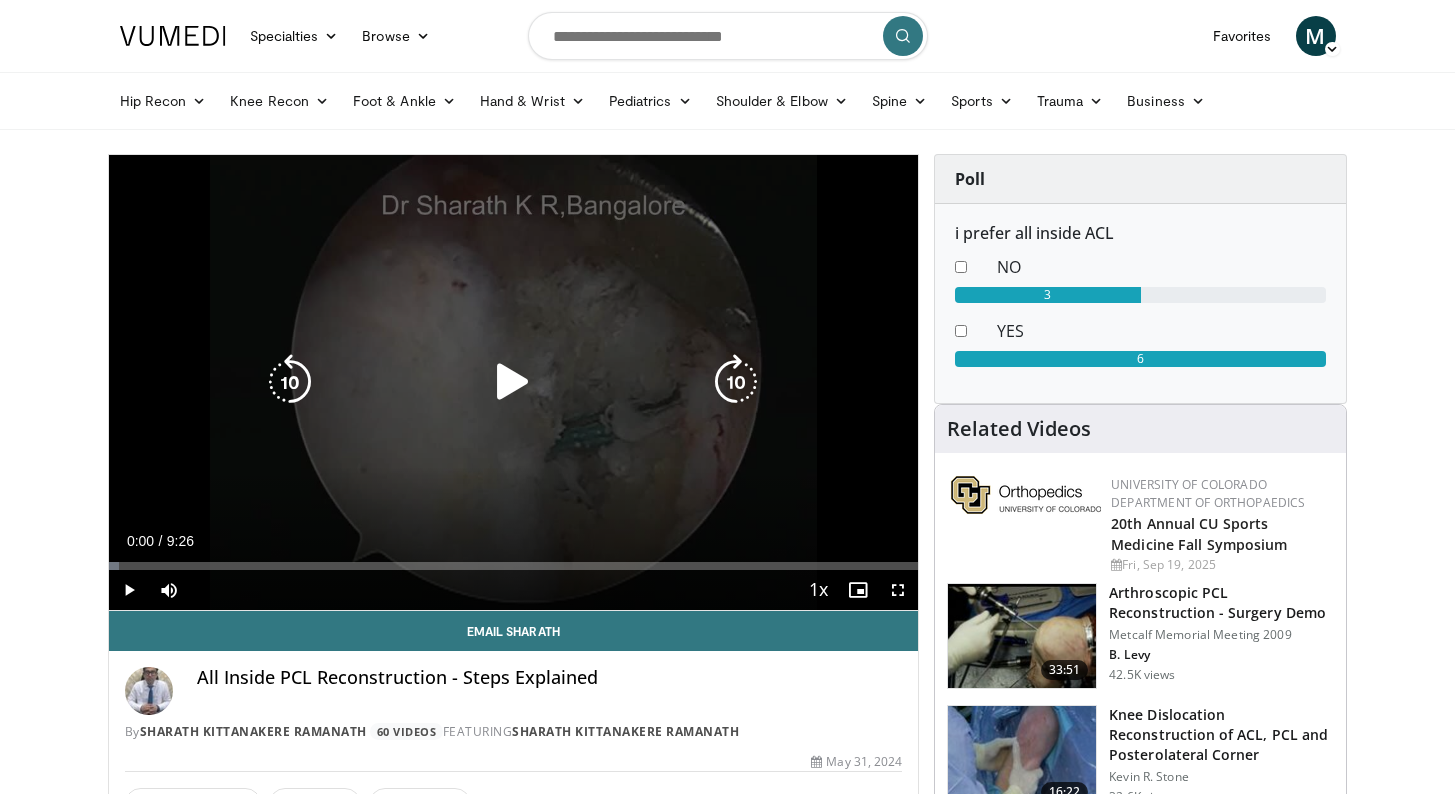 click at bounding box center [513, 382] 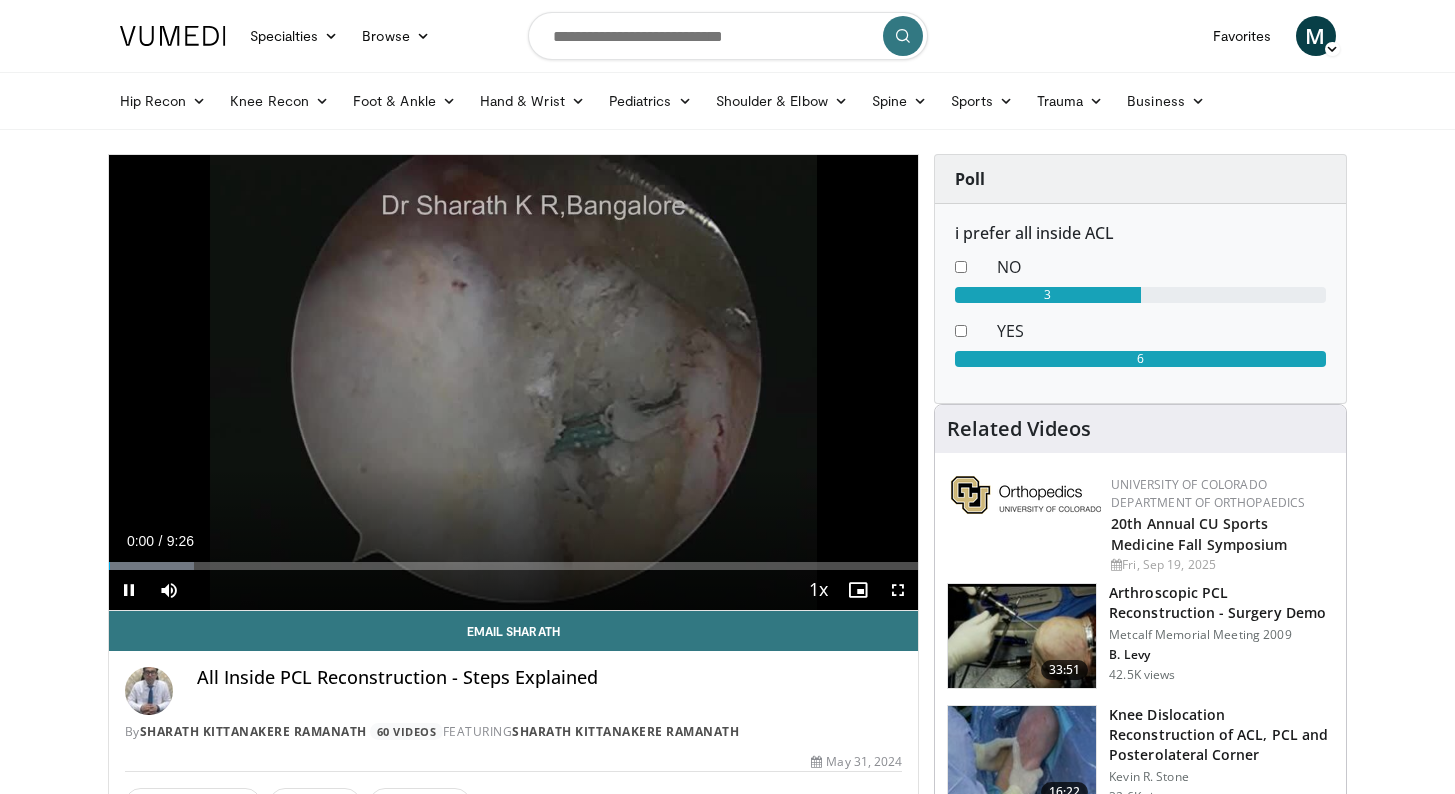 click at bounding box center [898, 590] 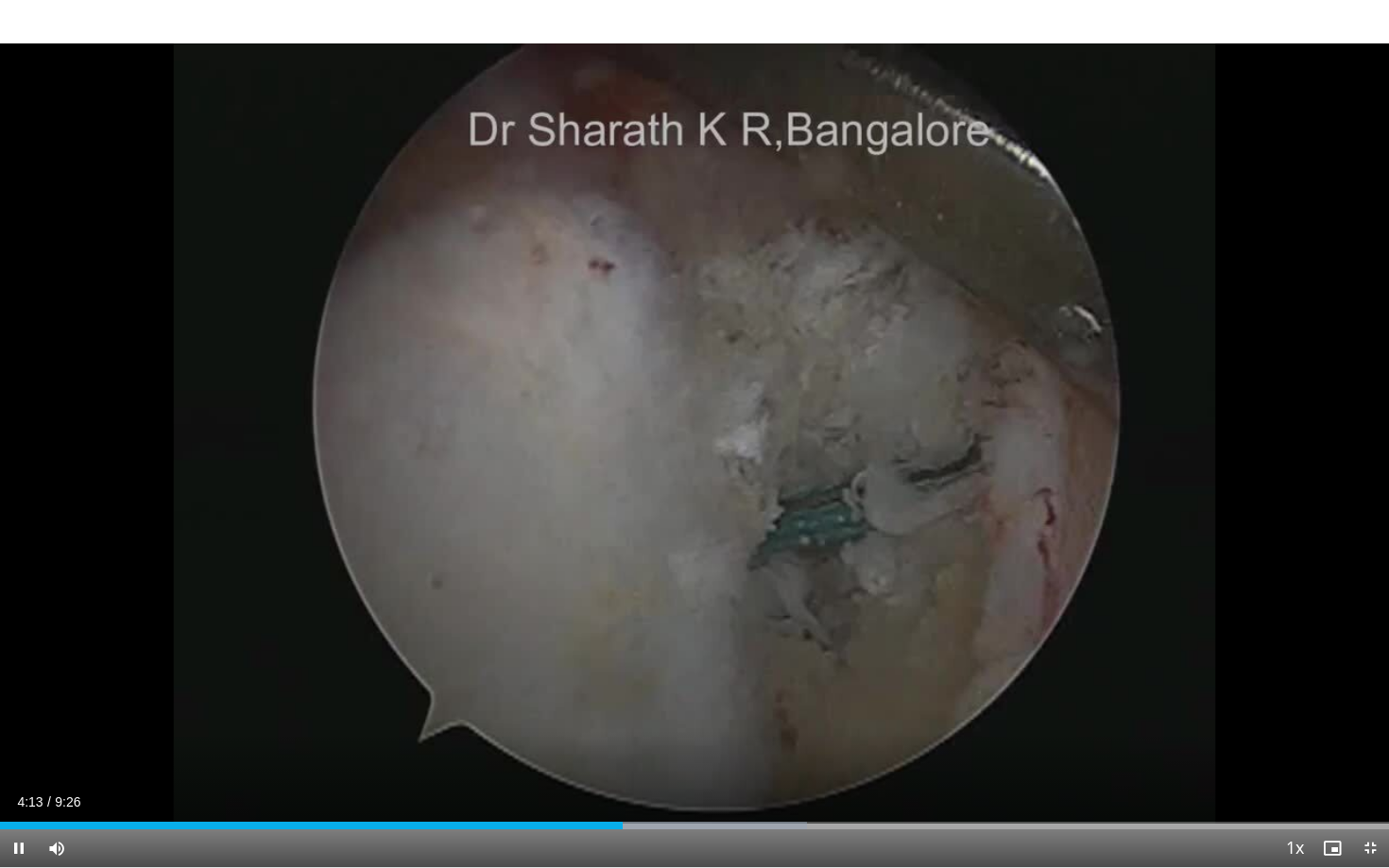 click on "Current Time  4:13 / Duration  9:26 Pause Skip Backward Skip Forward Mute Loaded :  58.08% 4:13 4:05 Stream Type  LIVE Seek to live, currently behind live LIVE   1x Playback Rate 0.5x 0.75x 1x , selected 1.25x 1.5x 1.75x 2x Chapters Chapters Descriptions descriptions off , selected Captions captions off , selected Audio Track en (Main) , selected Exit Fullscreen Enable picture-in-picture mode" at bounding box center [694, 848] 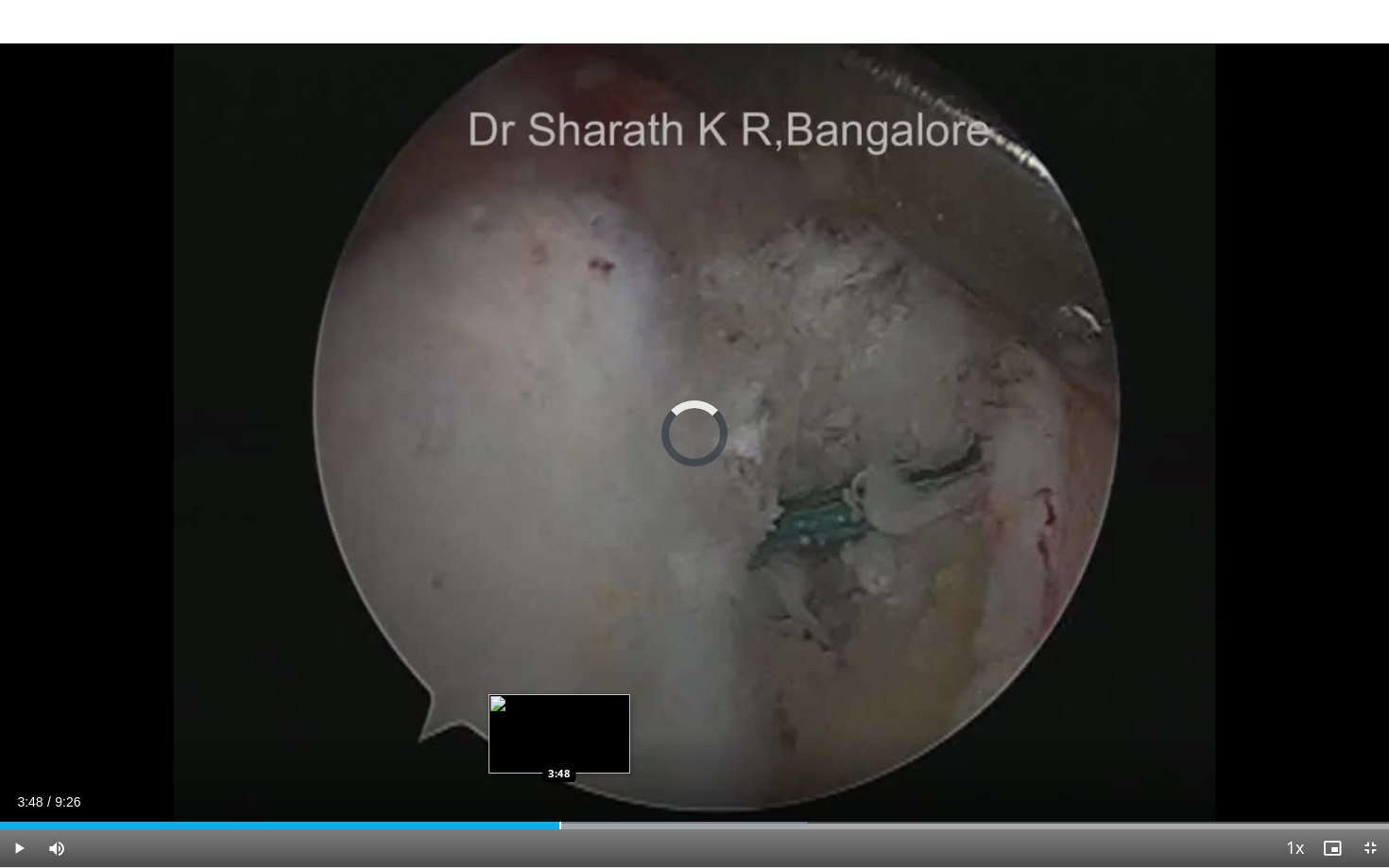 click at bounding box center [560, 825] 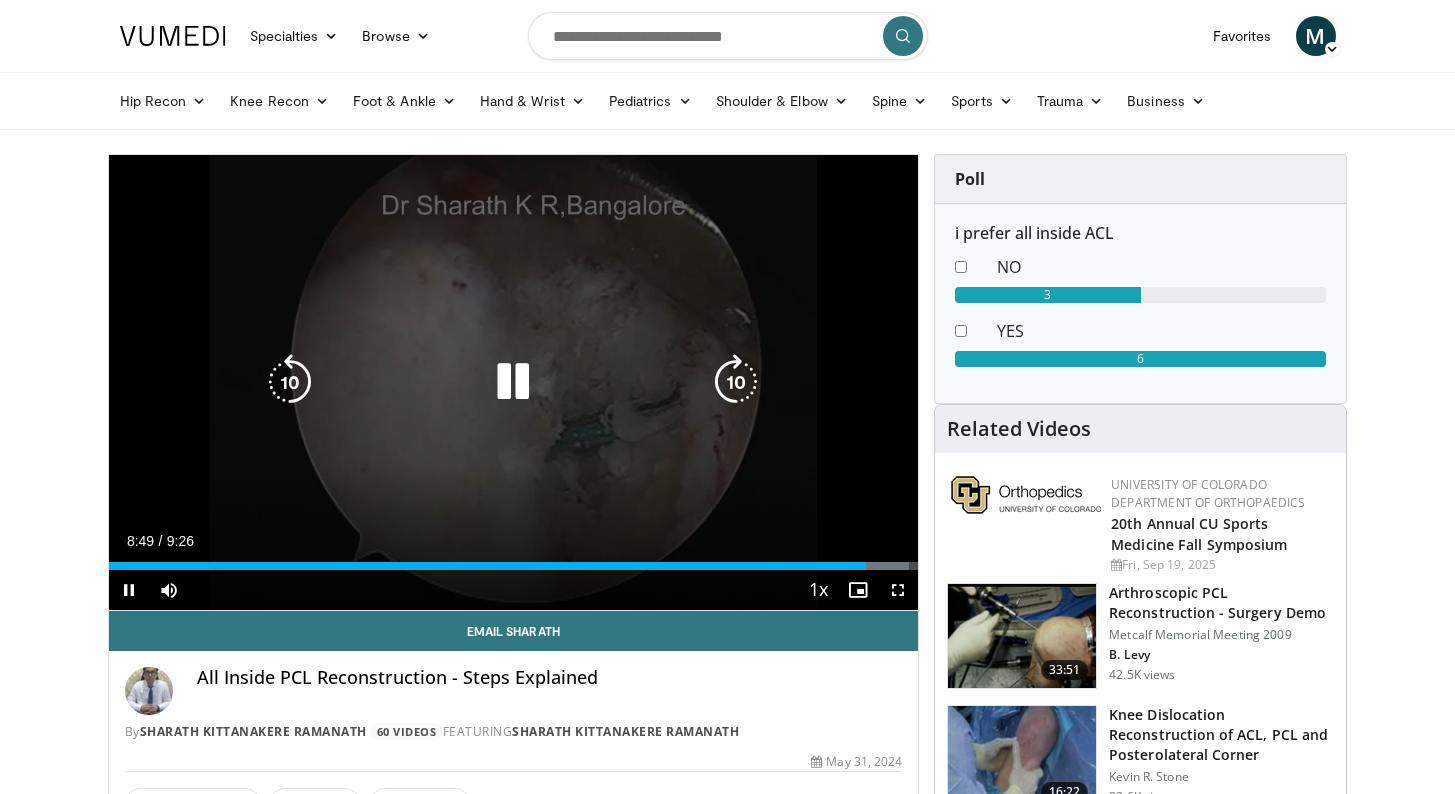 click at bounding box center [513, 382] 